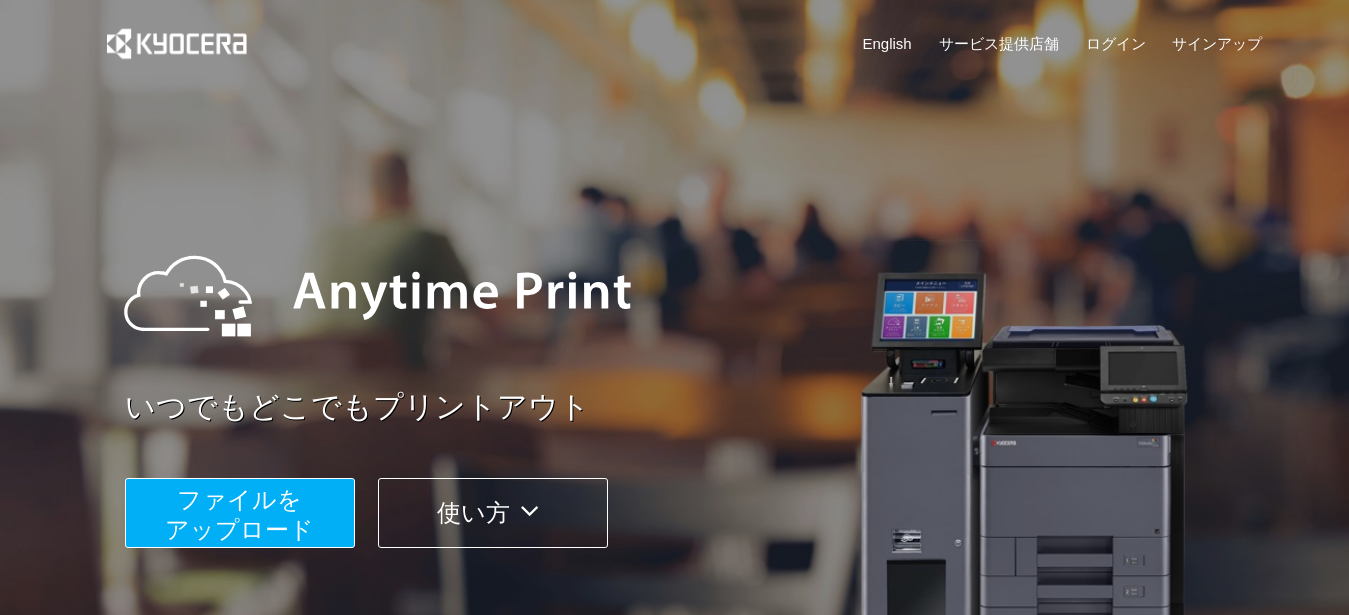 scroll, scrollTop: 0, scrollLeft: 0, axis: both 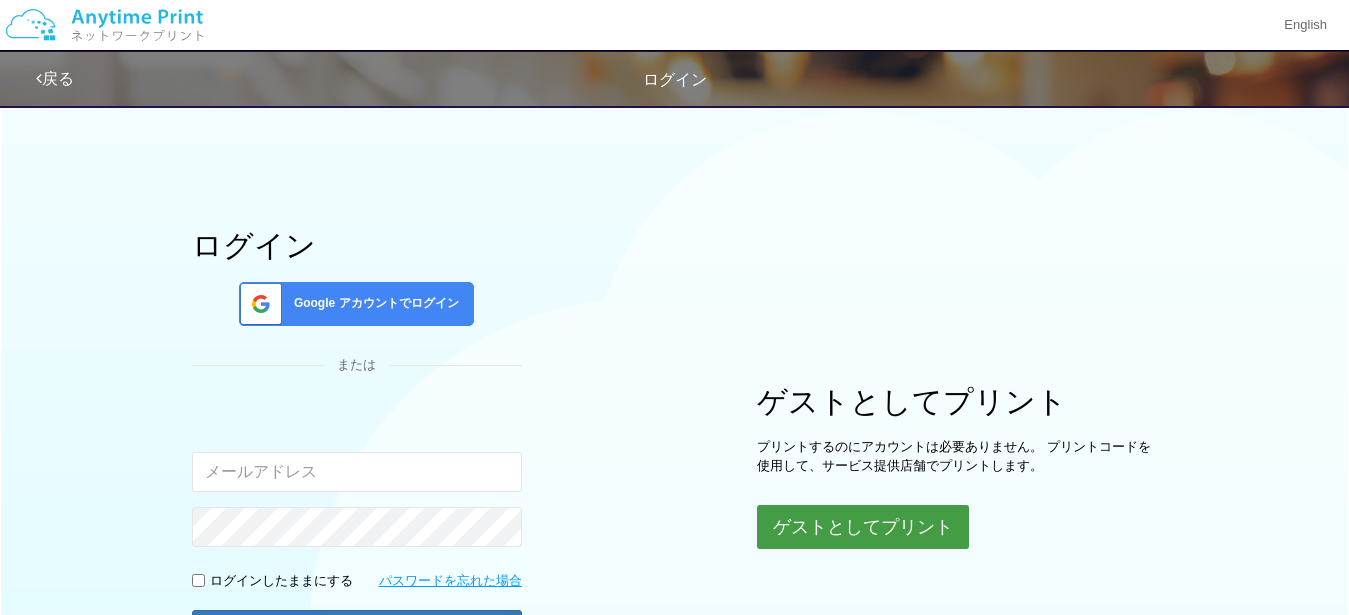 click on "ゲストとしてプリント" at bounding box center (863, 527) 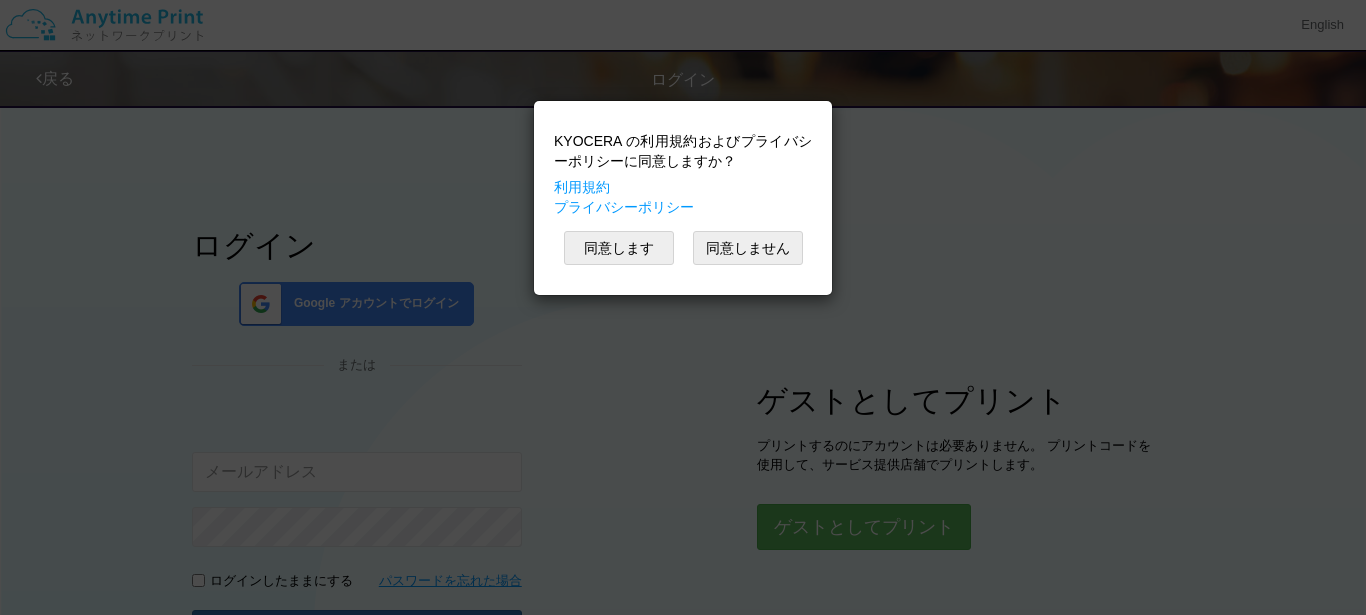 click on "同意します
同意しません" at bounding box center (683, 248) 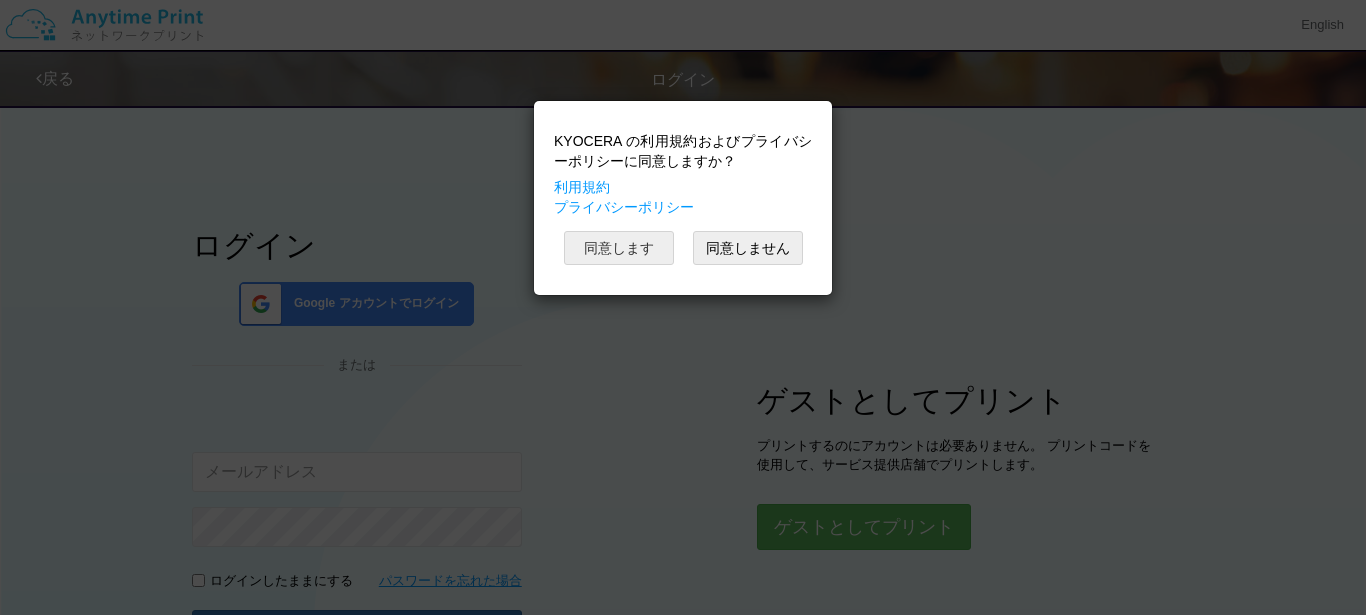 click on "同意します" at bounding box center (619, 248) 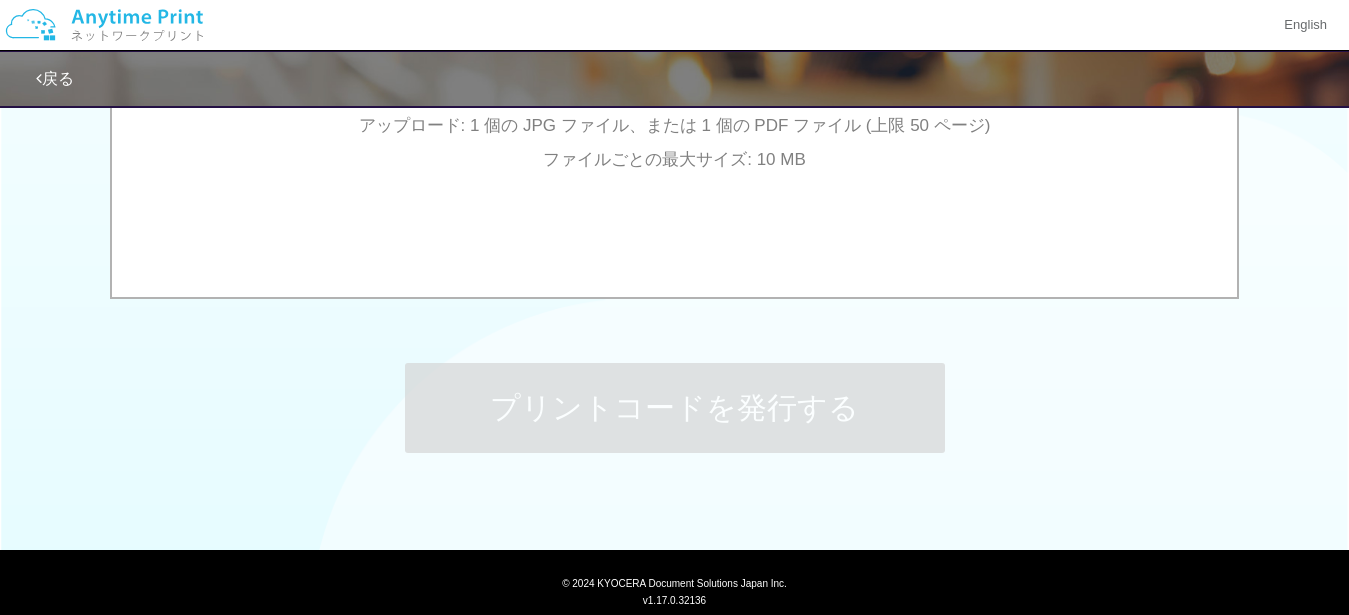 scroll, scrollTop: 720, scrollLeft: 0, axis: vertical 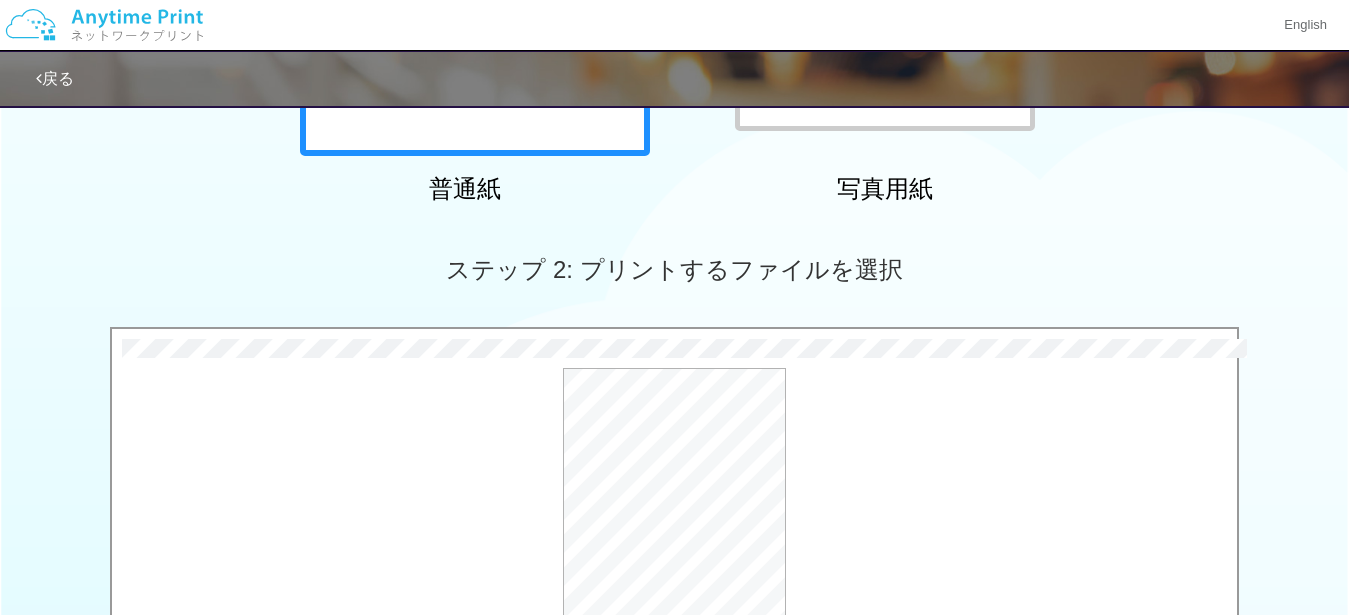 click on "0.1  MB      ルート①.pdf                         Check                                                      Error
× ルート①.pdf
プレビュー" at bounding box center [674, 531] 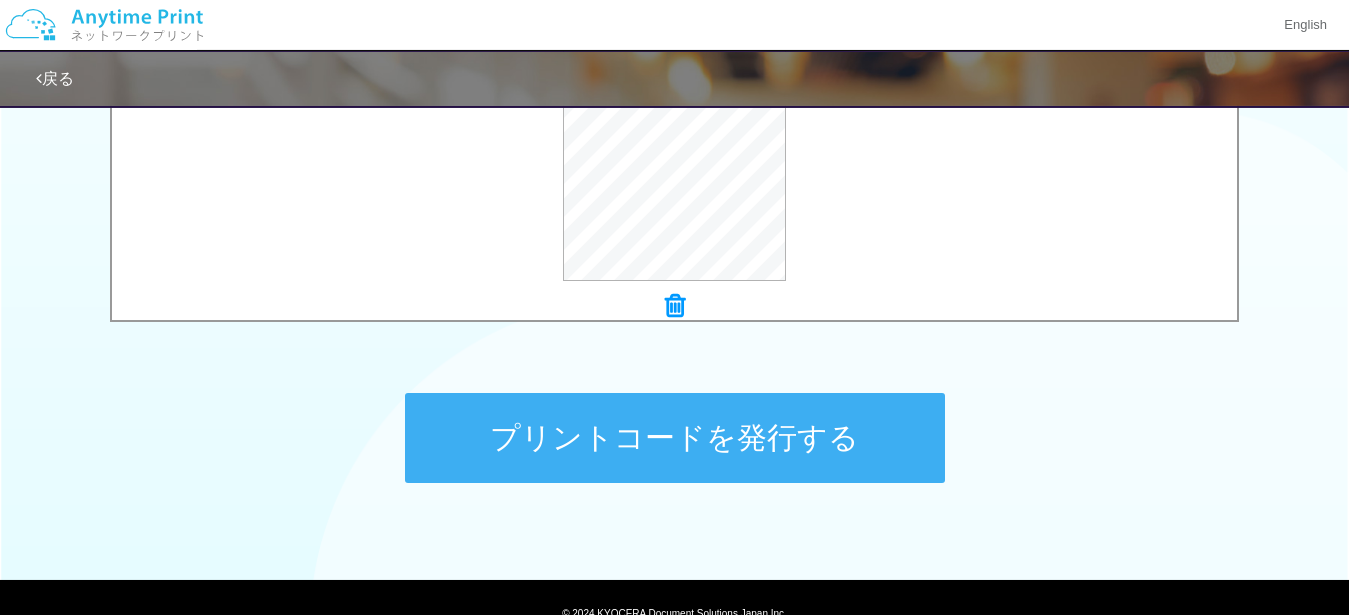 scroll, scrollTop: 864, scrollLeft: 0, axis: vertical 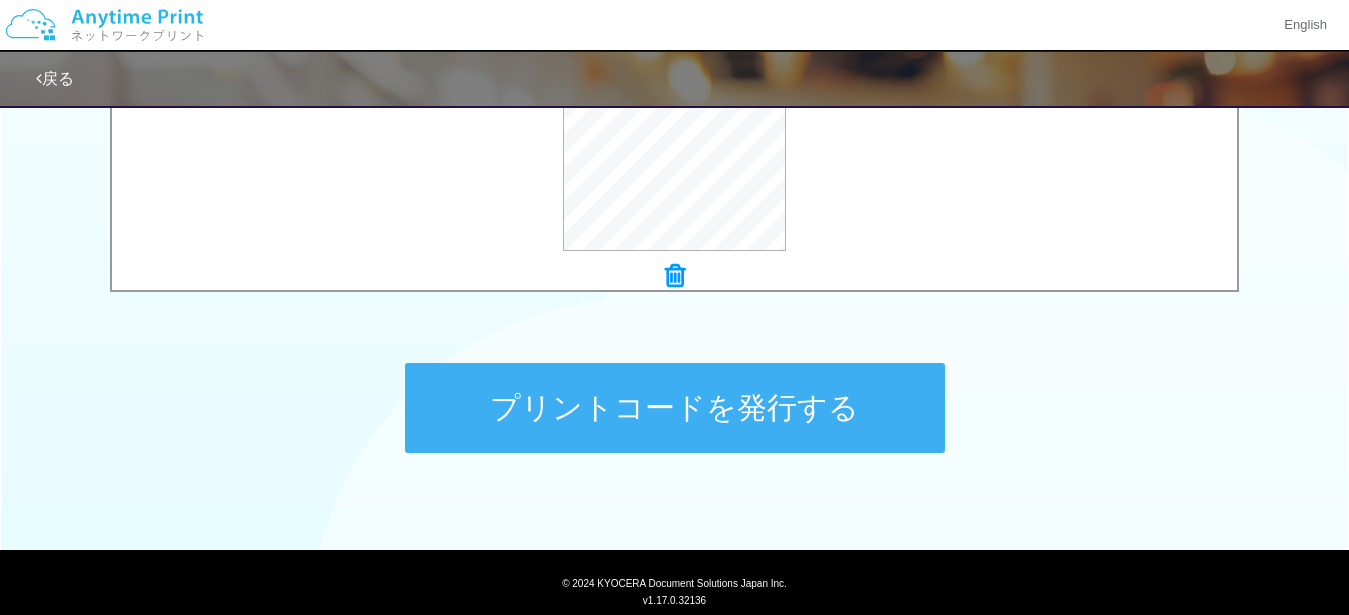 click on "プリントコードを発行する" at bounding box center [675, 408] 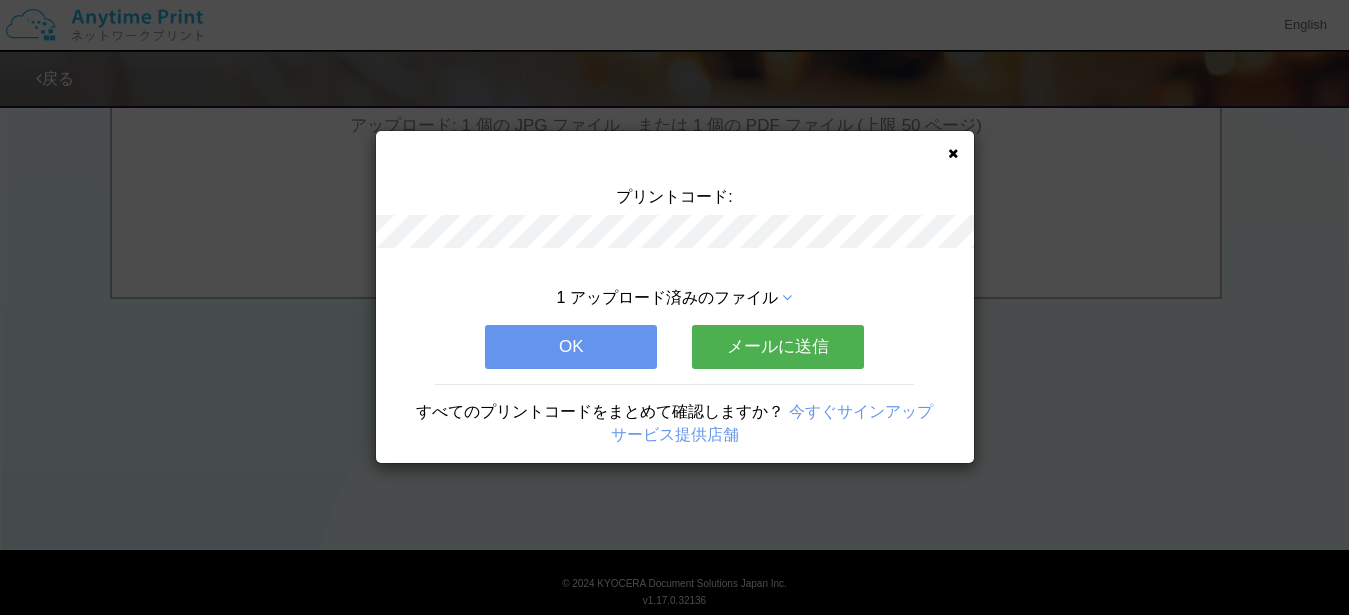 scroll, scrollTop: 0, scrollLeft: 0, axis: both 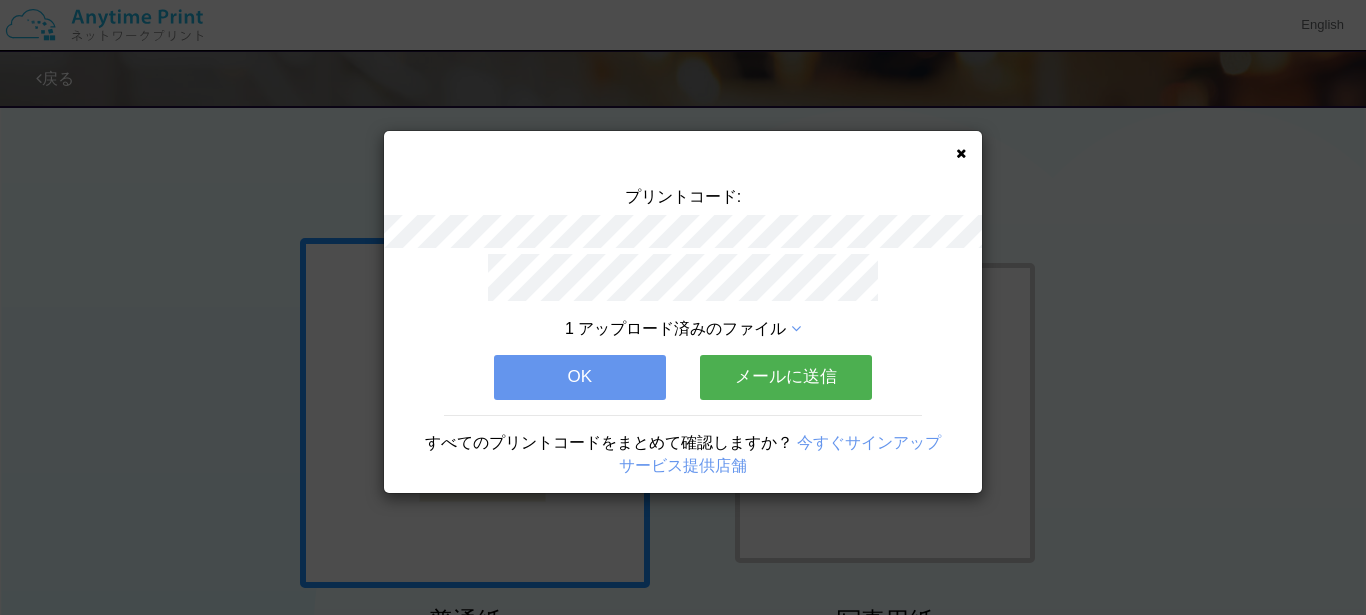 click on "メールに送信" at bounding box center [786, 377] 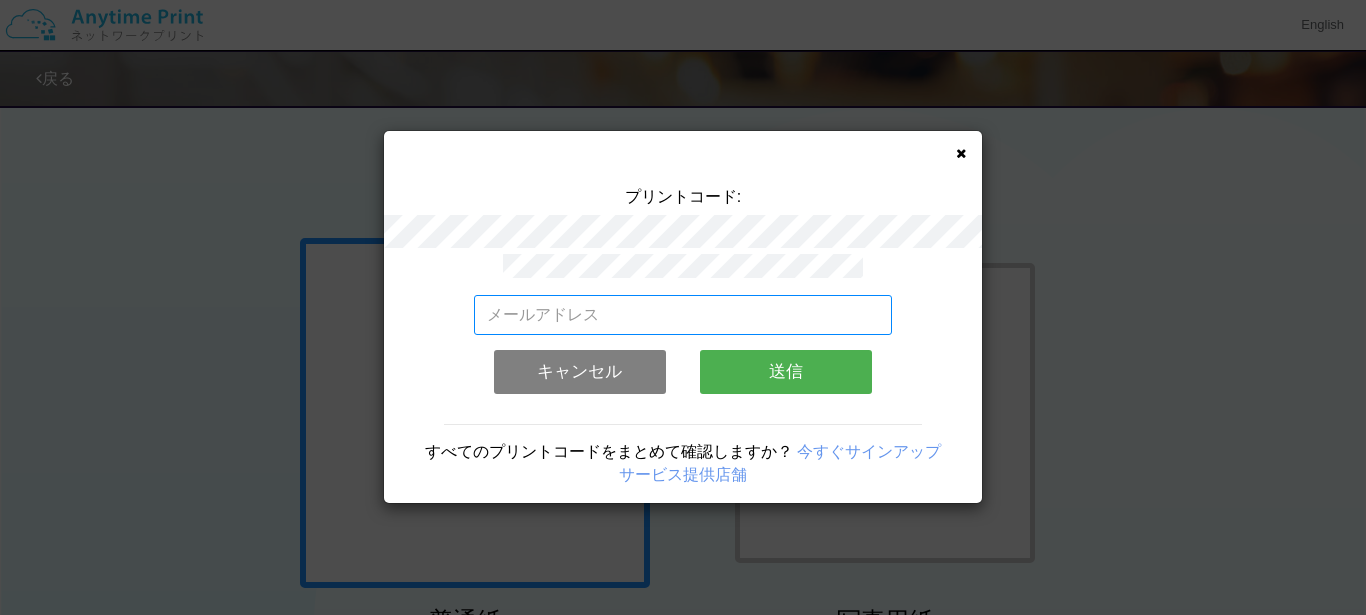 click at bounding box center [683, 315] 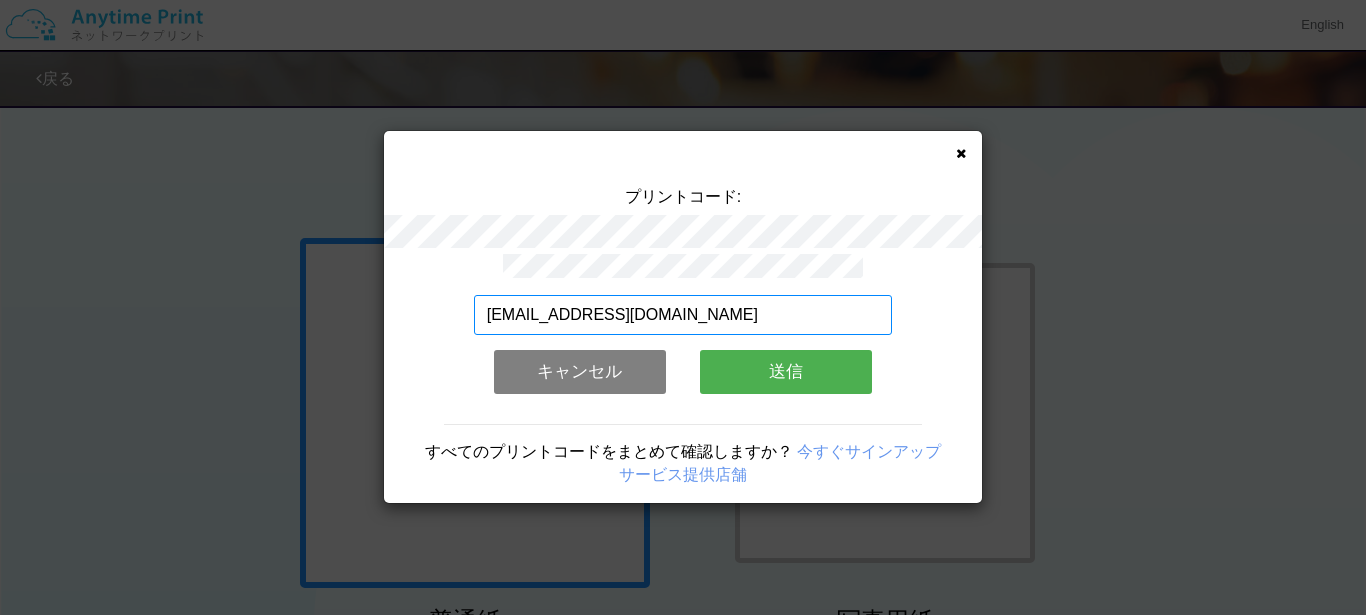 type on "[EMAIL_ADDRESS][DOMAIN_NAME]" 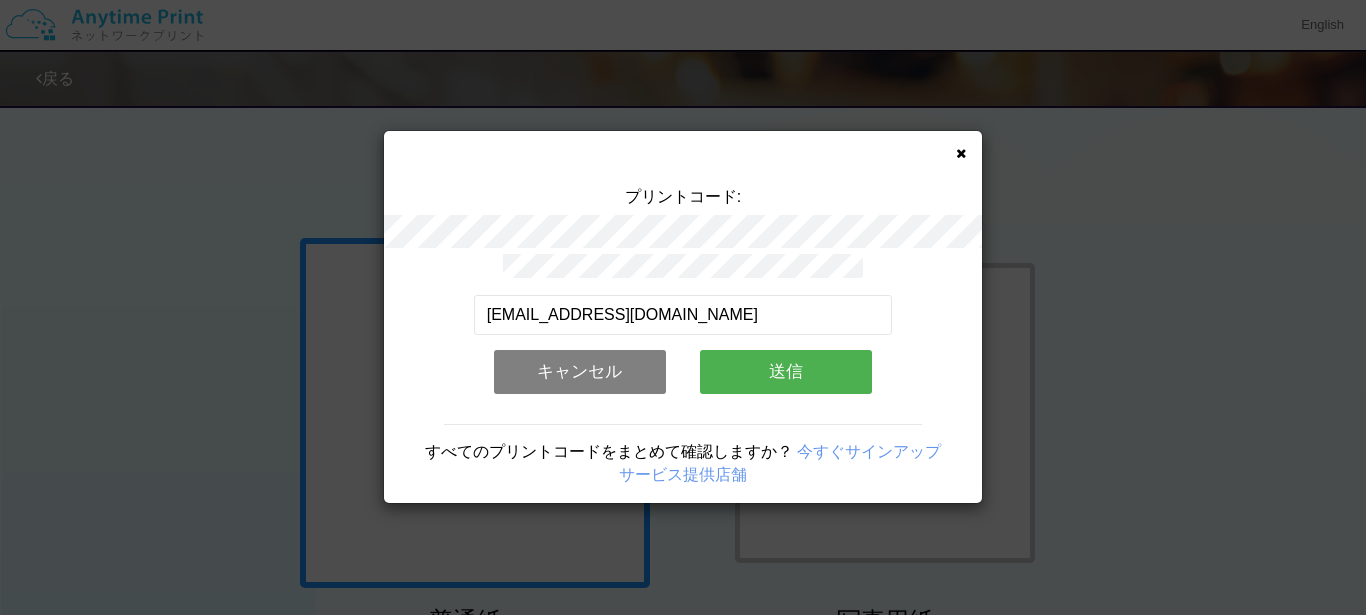 click on "送信" at bounding box center [786, 372] 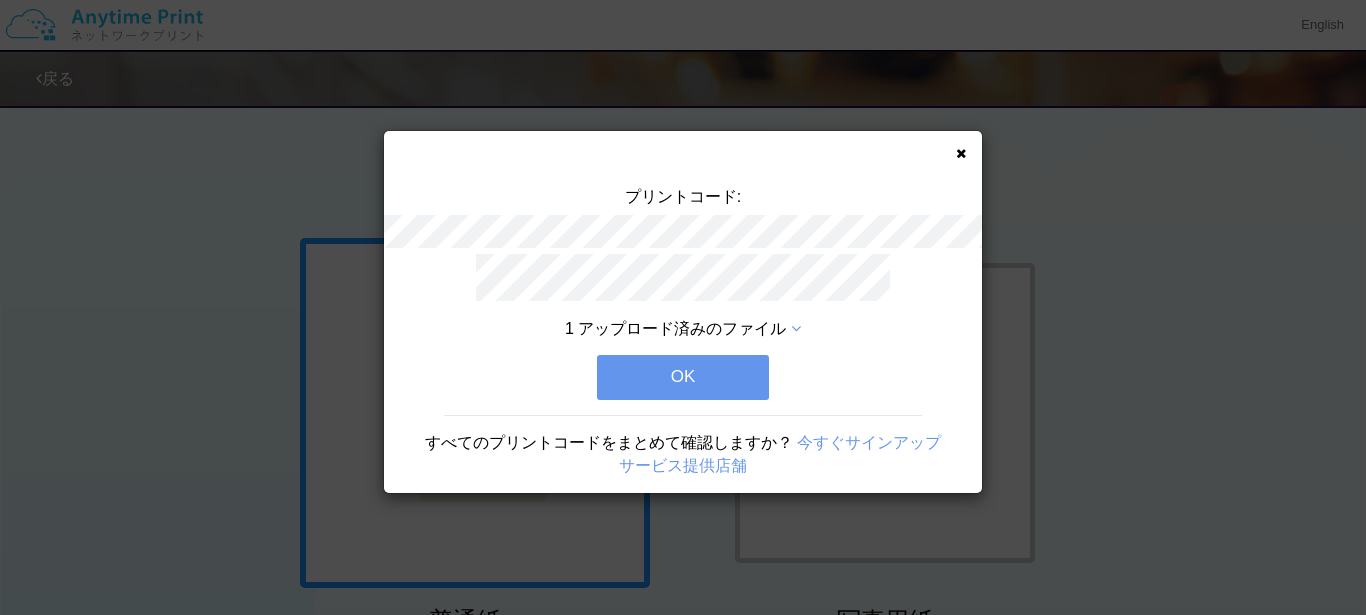 click on "OK" at bounding box center [683, 377] 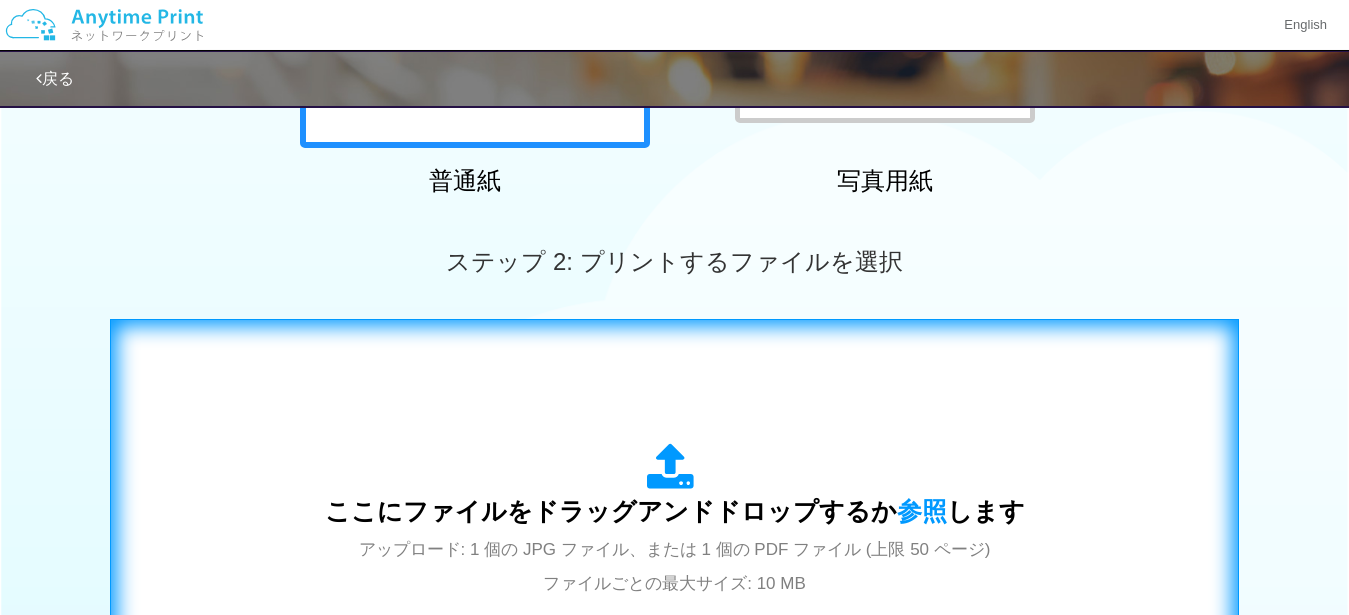 scroll, scrollTop: 432, scrollLeft: 0, axis: vertical 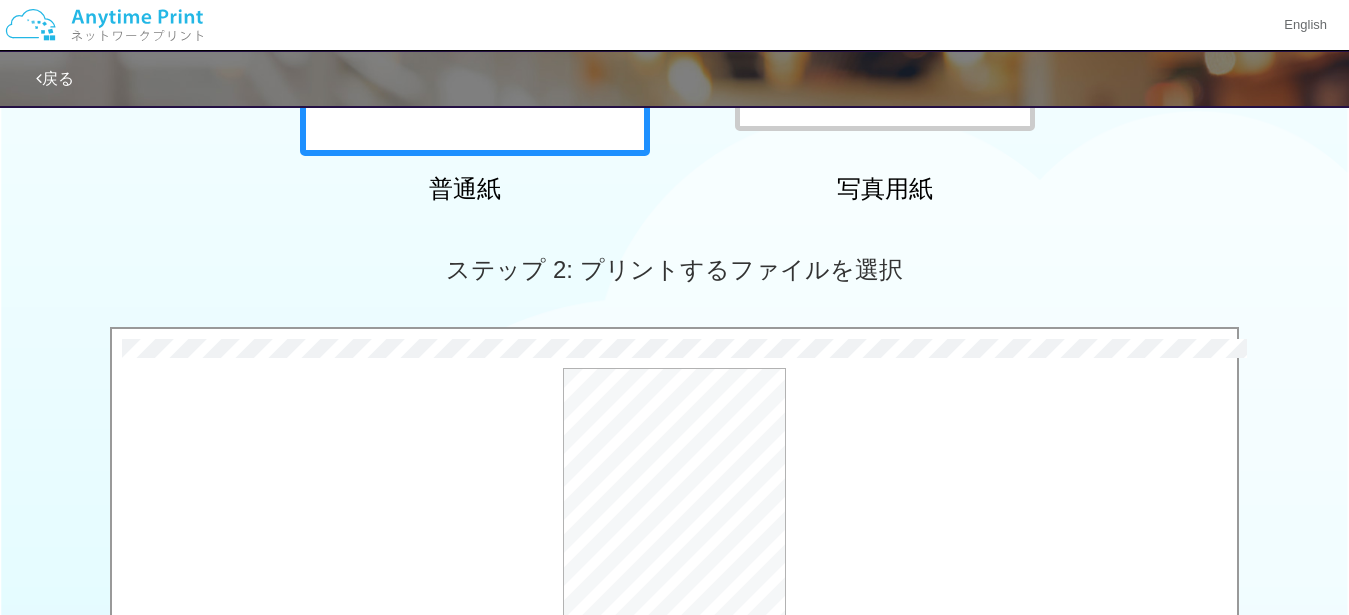 click on "ステップ 2: プリントするファイルを選択" at bounding box center (674, 269) 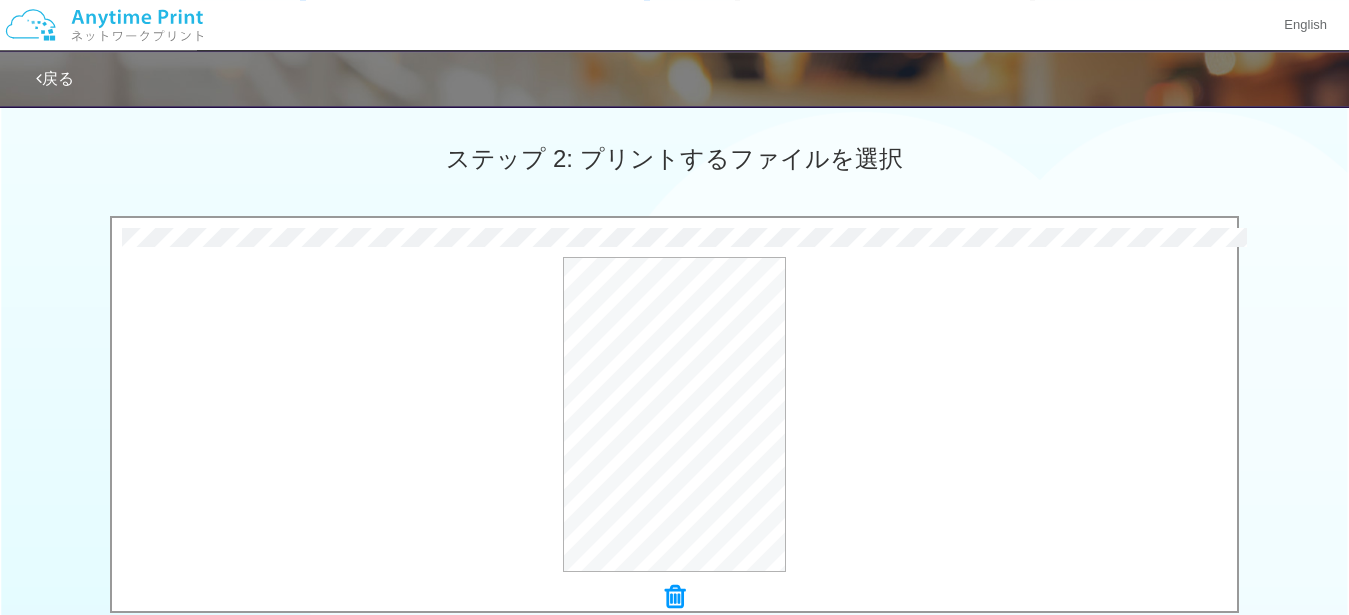 scroll, scrollTop: 720, scrollLeft: 0, axis: vertical 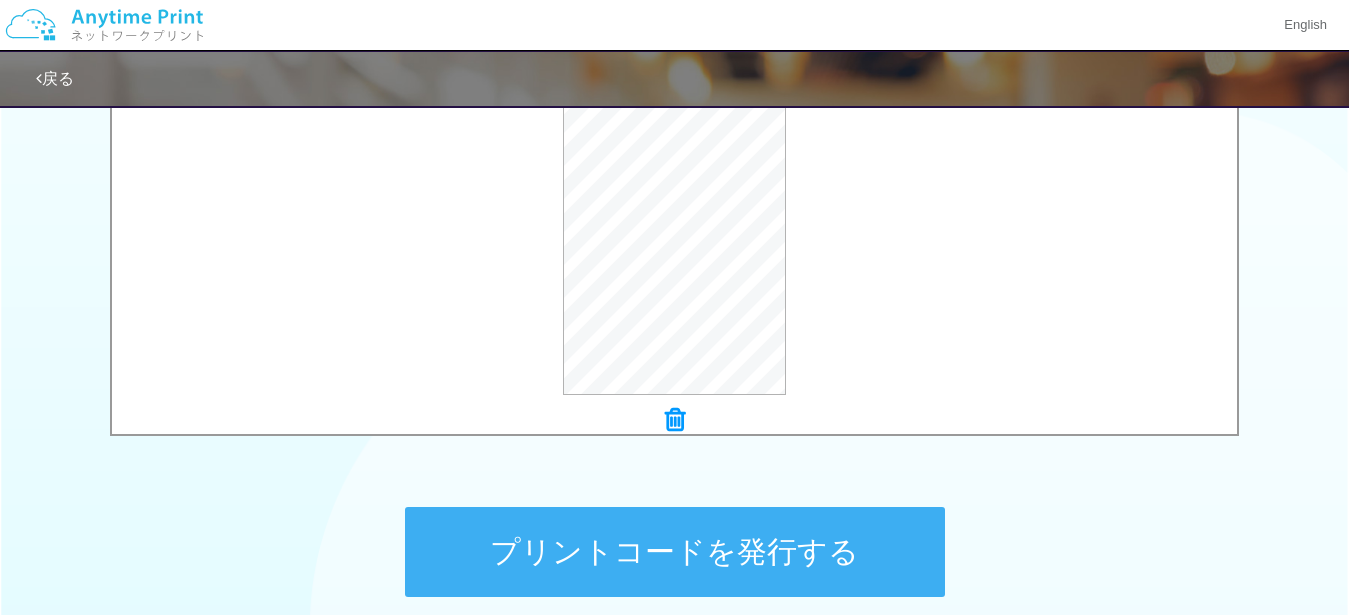 click on "プリントコードを発行する" at bounding box center (675, 552) 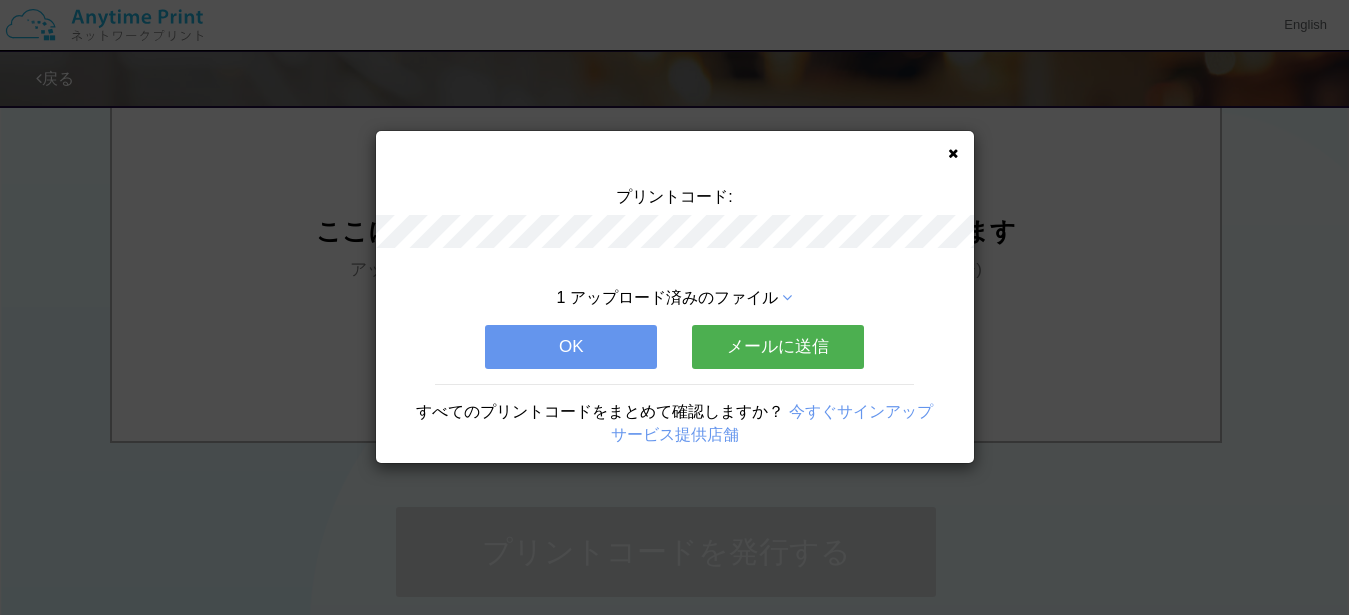 scroll, scrollTop: 0, scrollLeft: 0, axis: both 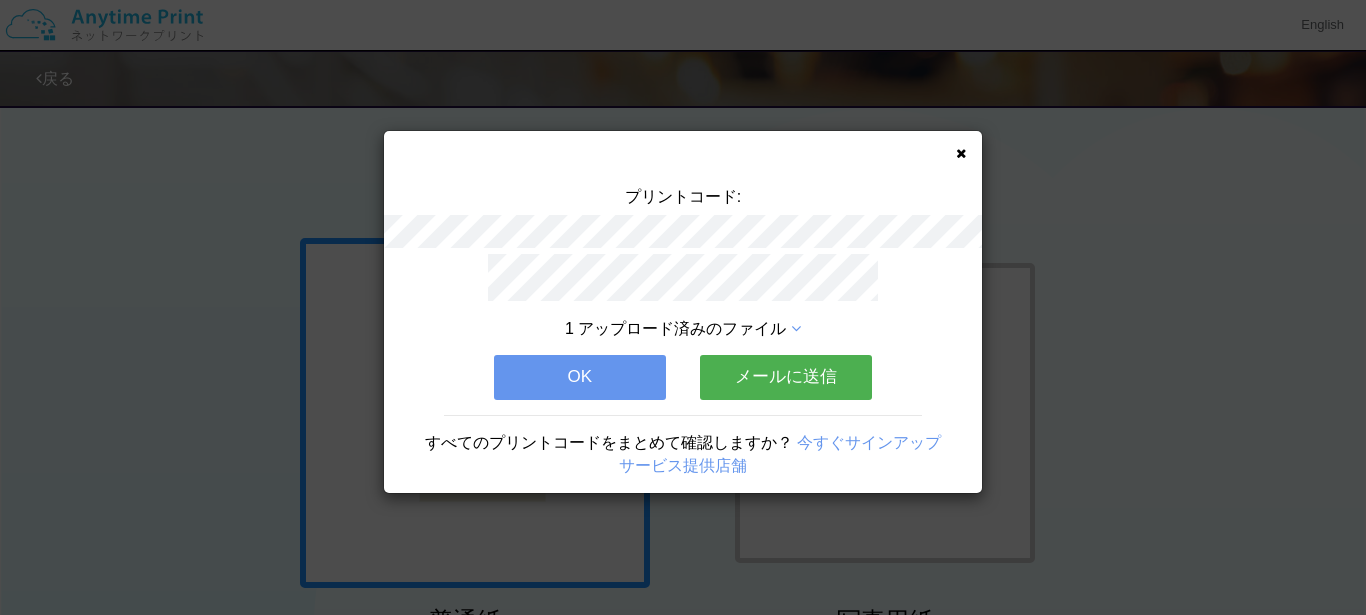 click on "メールに送信" at bounding box center [786, 377] 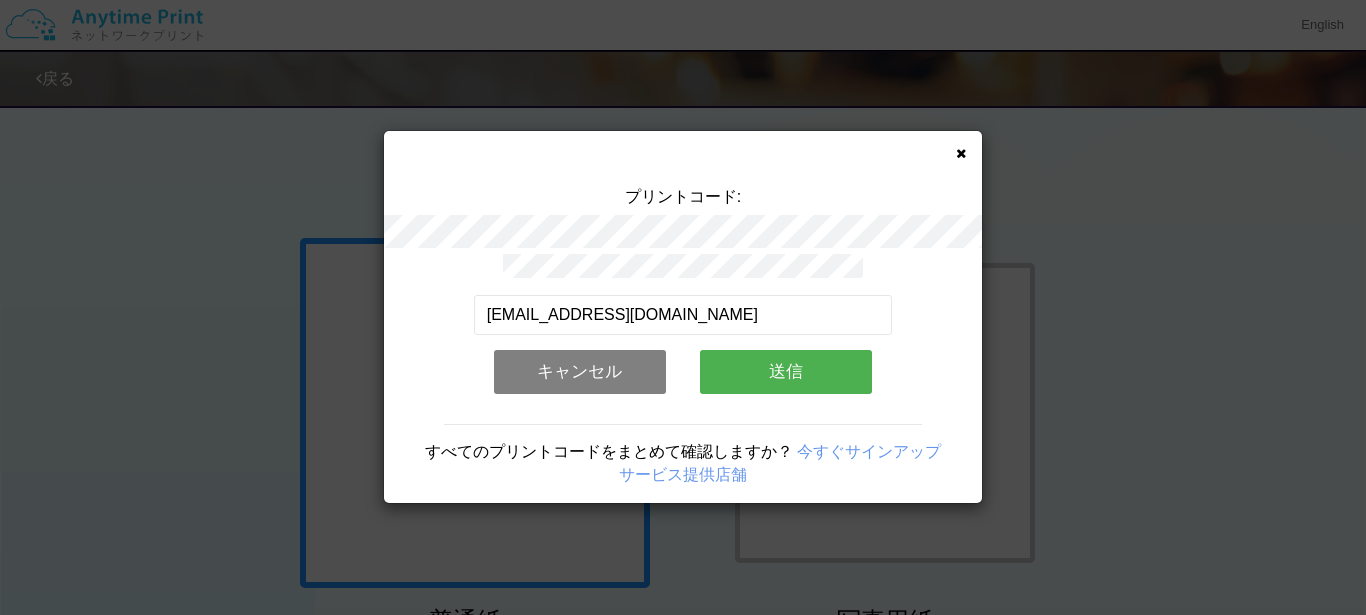 click on "送信" at bounding box center (786, 372) 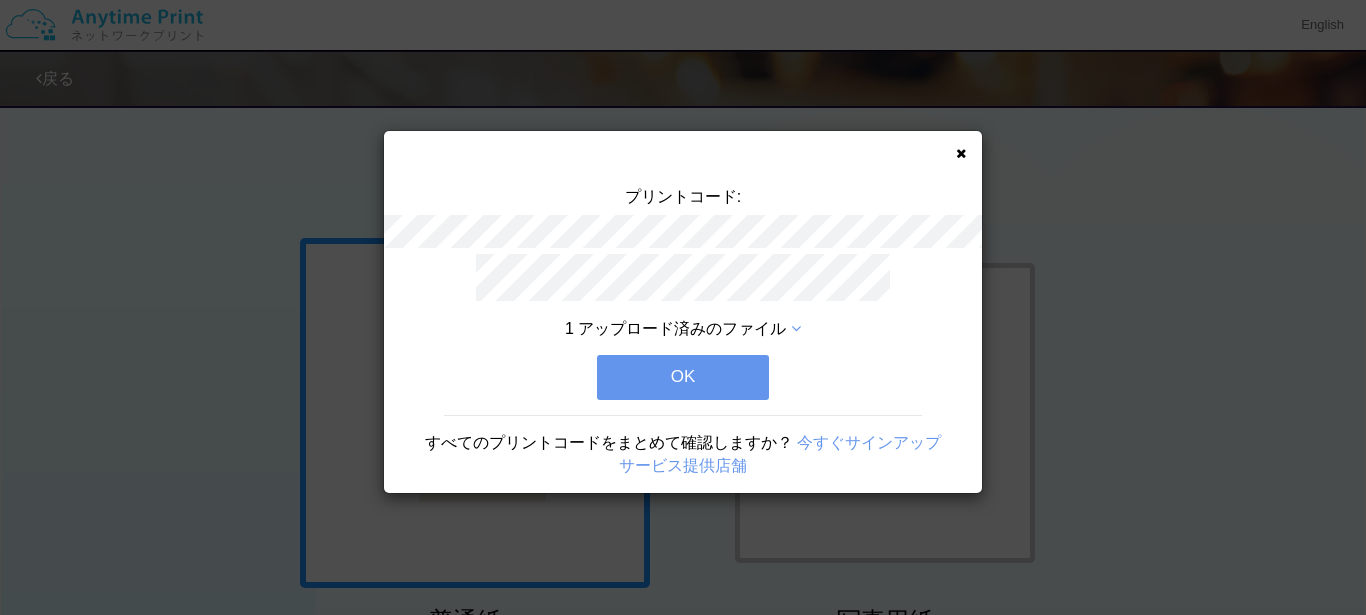 click on "OK" at bounding box center [683, 377] 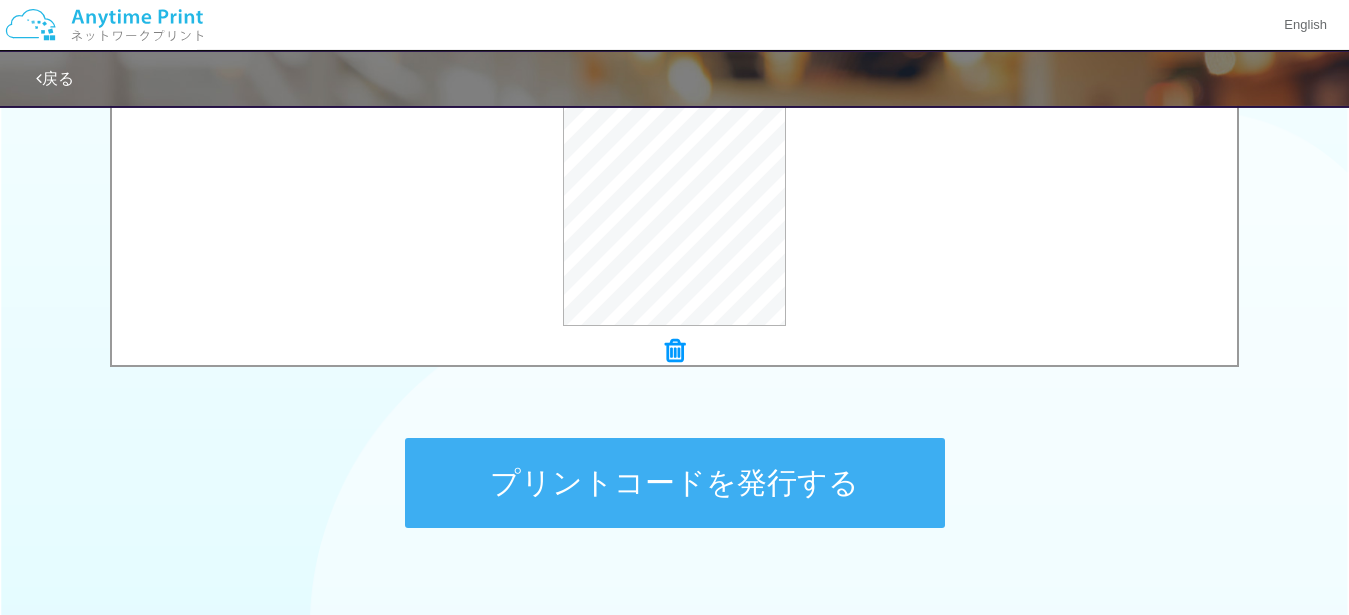 scroll, scrollTop: 864, scrollLeft: 0, axis: vertical 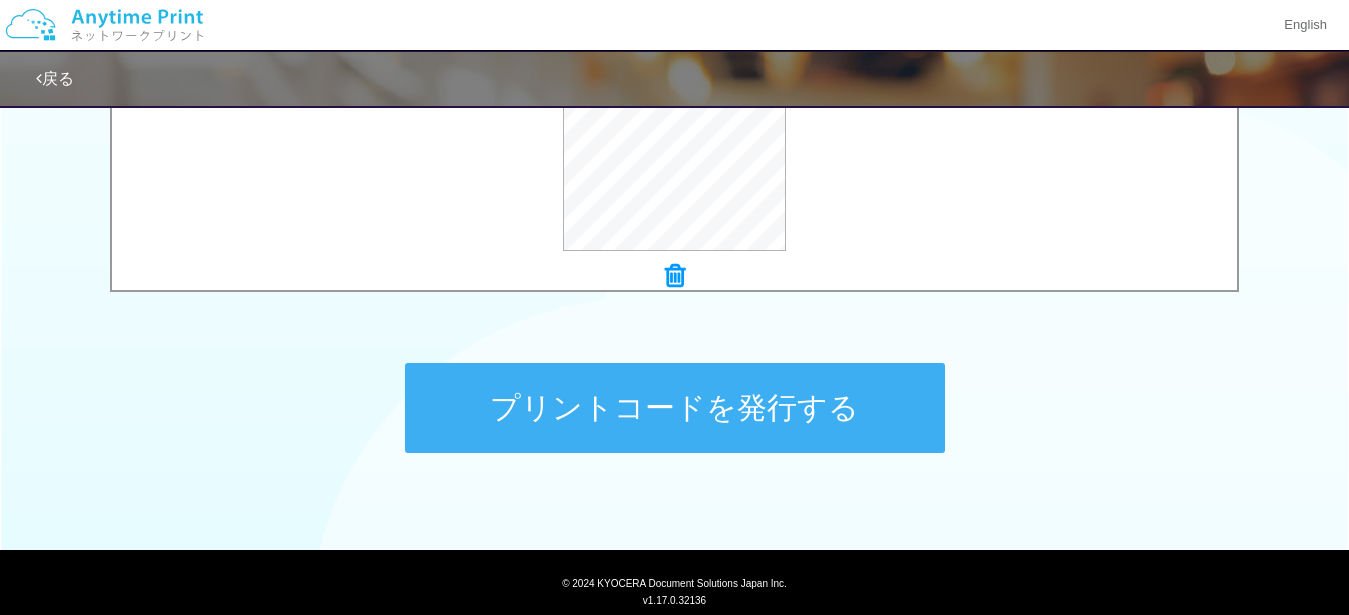 click on "プリントコードを発行する" at bounding box center (675, 408) 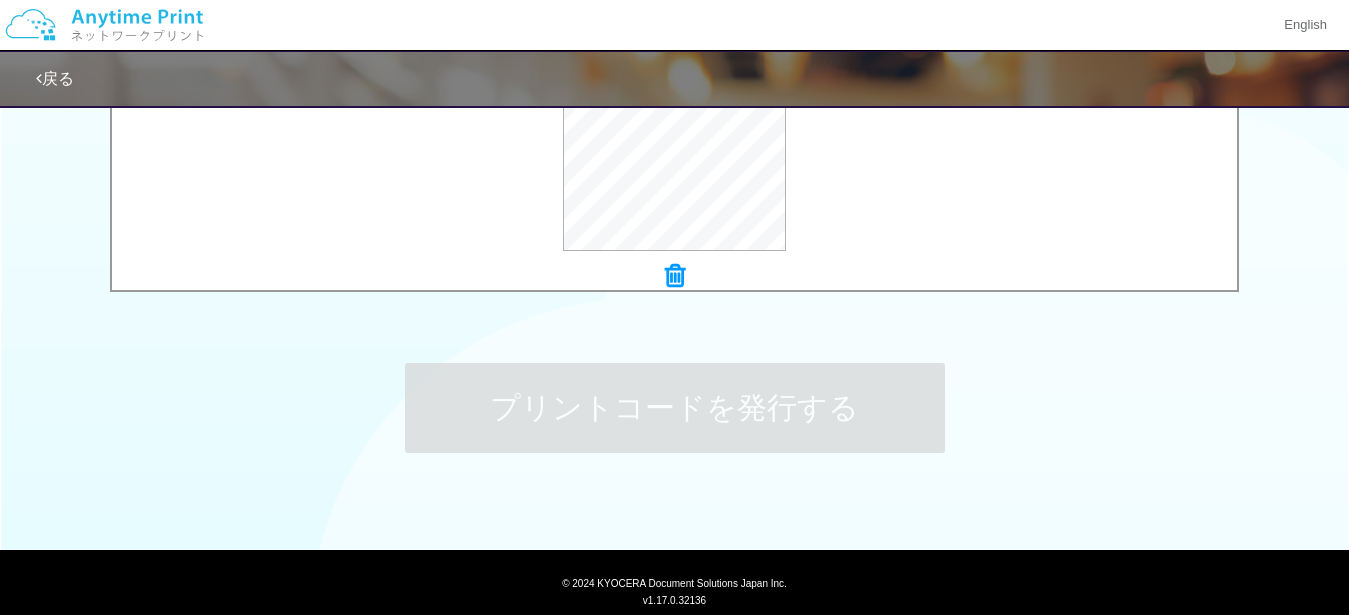 scroll, scrollTop: 0, scrollLeft: 0, axis: both 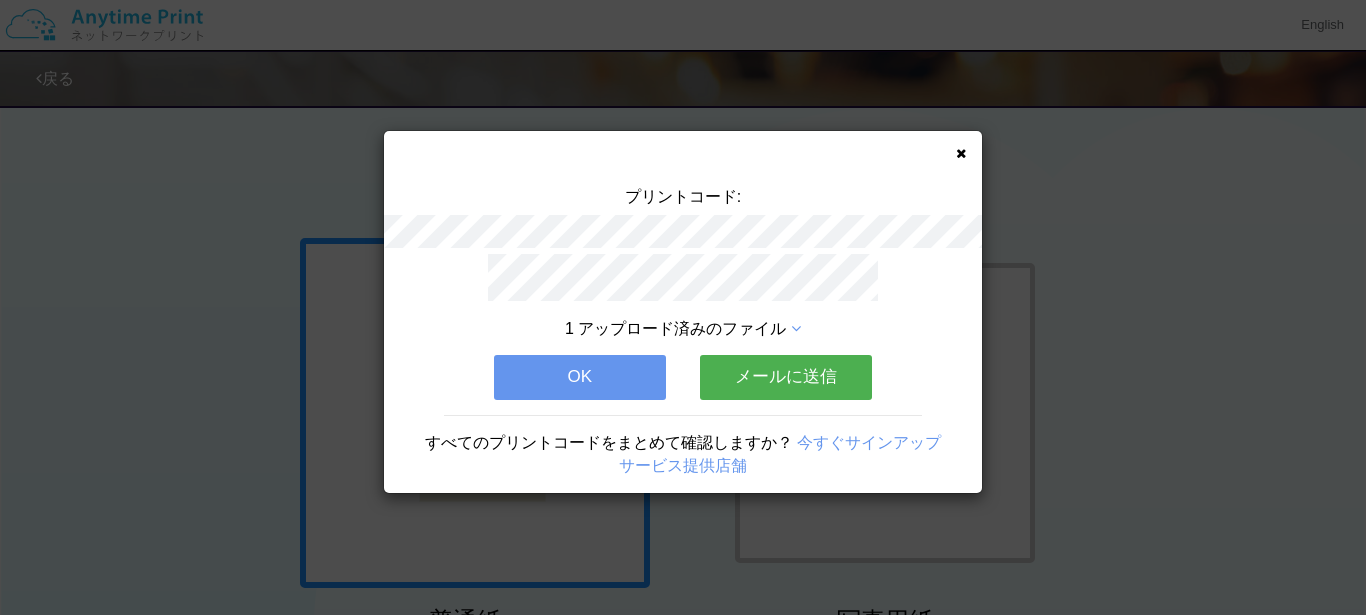 click on "メールに送信" at bounding box center [786, 377] 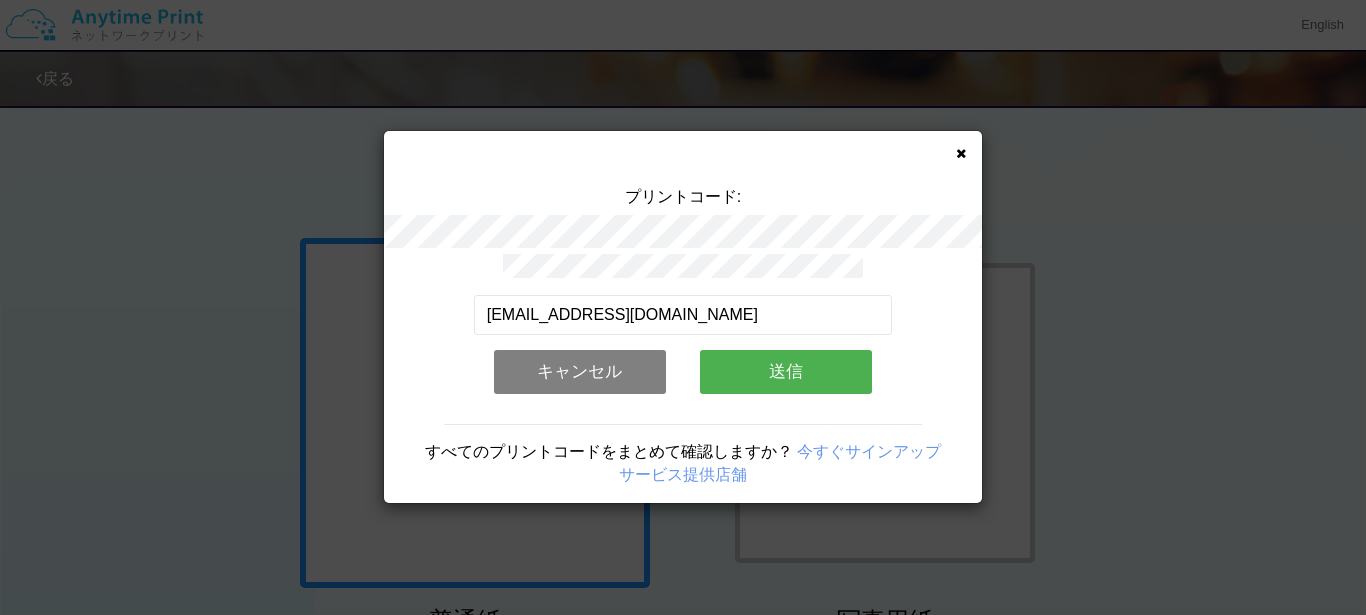 click on "送信" at bounding box center [786, 372] 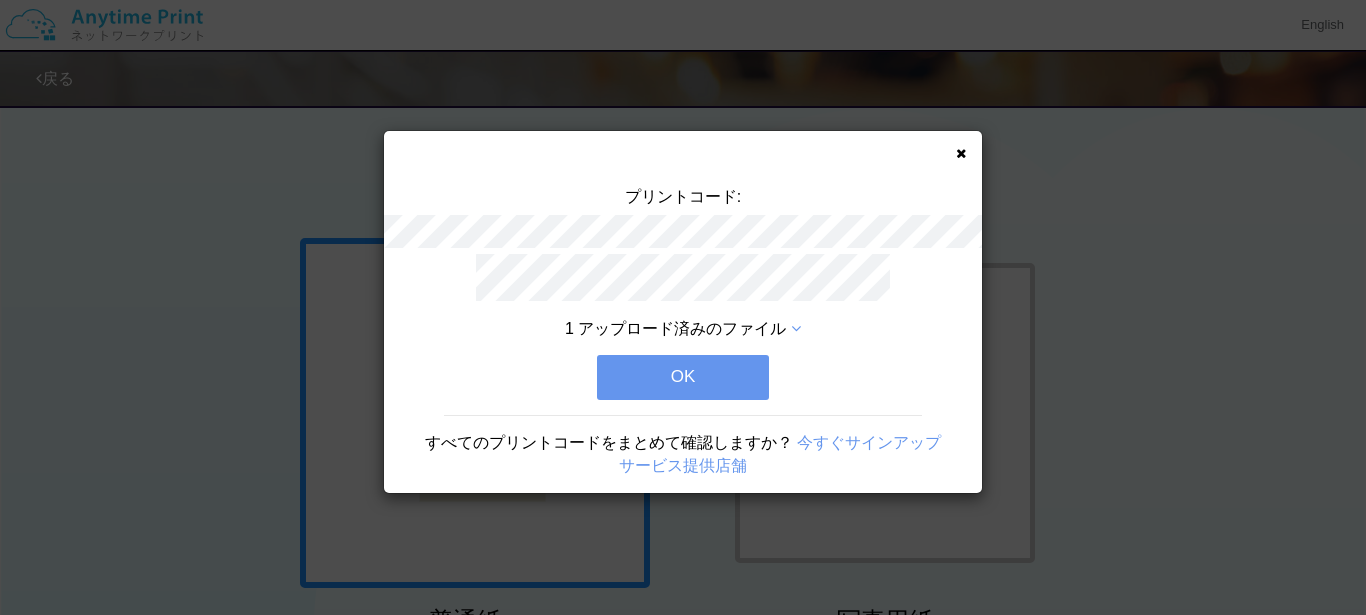 click on "OK" at bounding box center (683, 377) 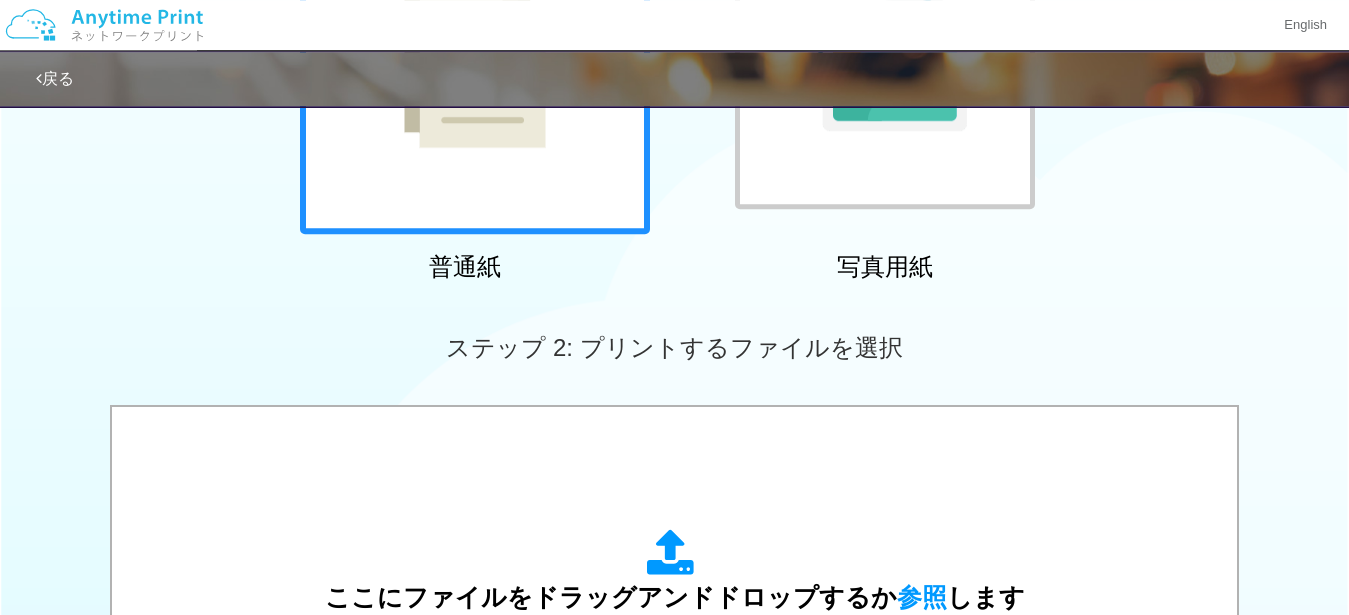 scroll, scrollTop: 432, scrollLeft: 0, axis: vertical 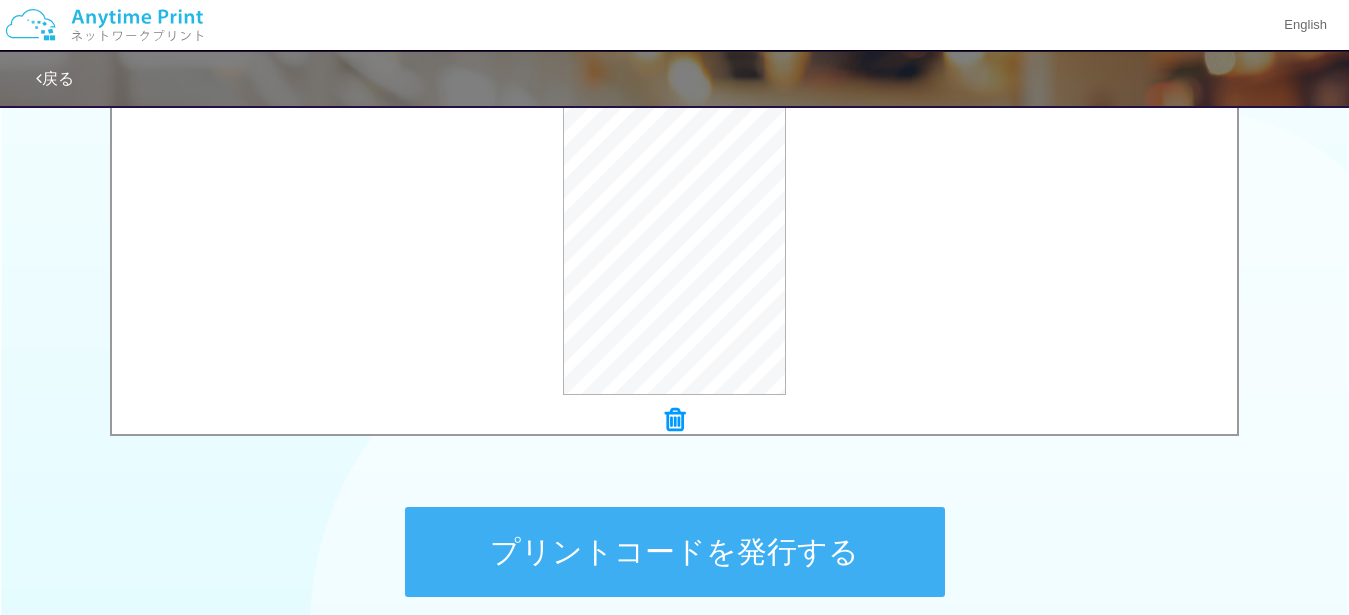click on "プリントコードを発行する" at bounding box center (675, 552) 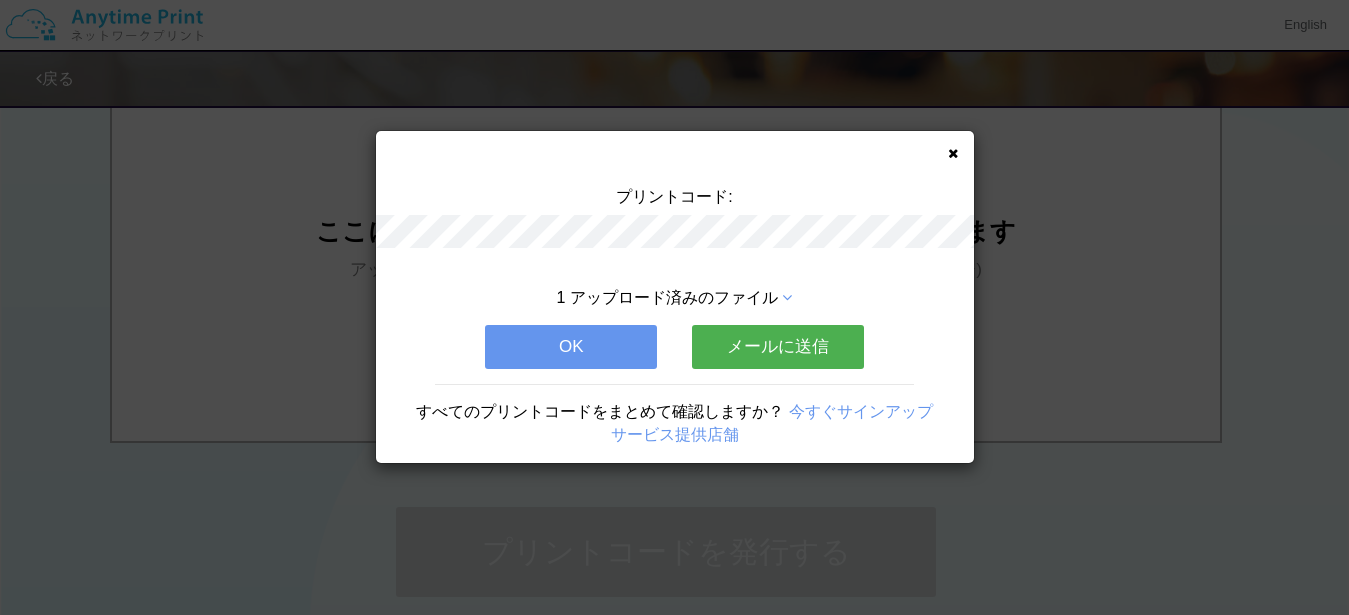 scroll, scrollTop: 0, scrollLeft: 0, axis: both 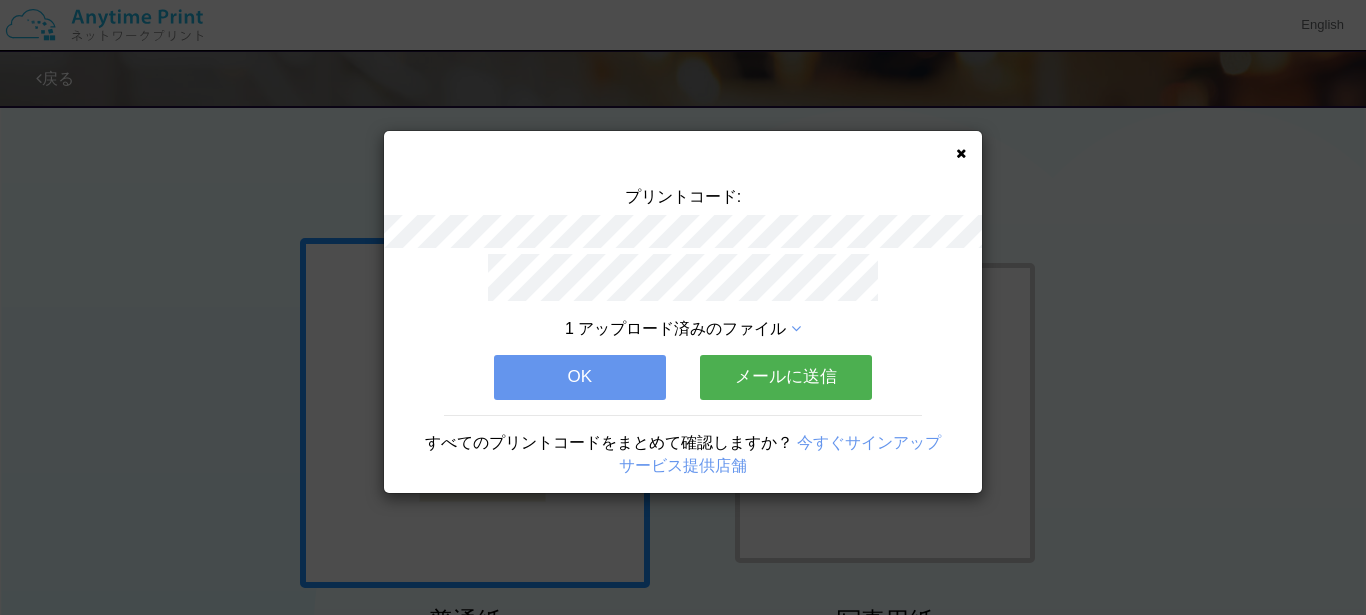 click on "メールに送信" at bounding box center [786, 377] 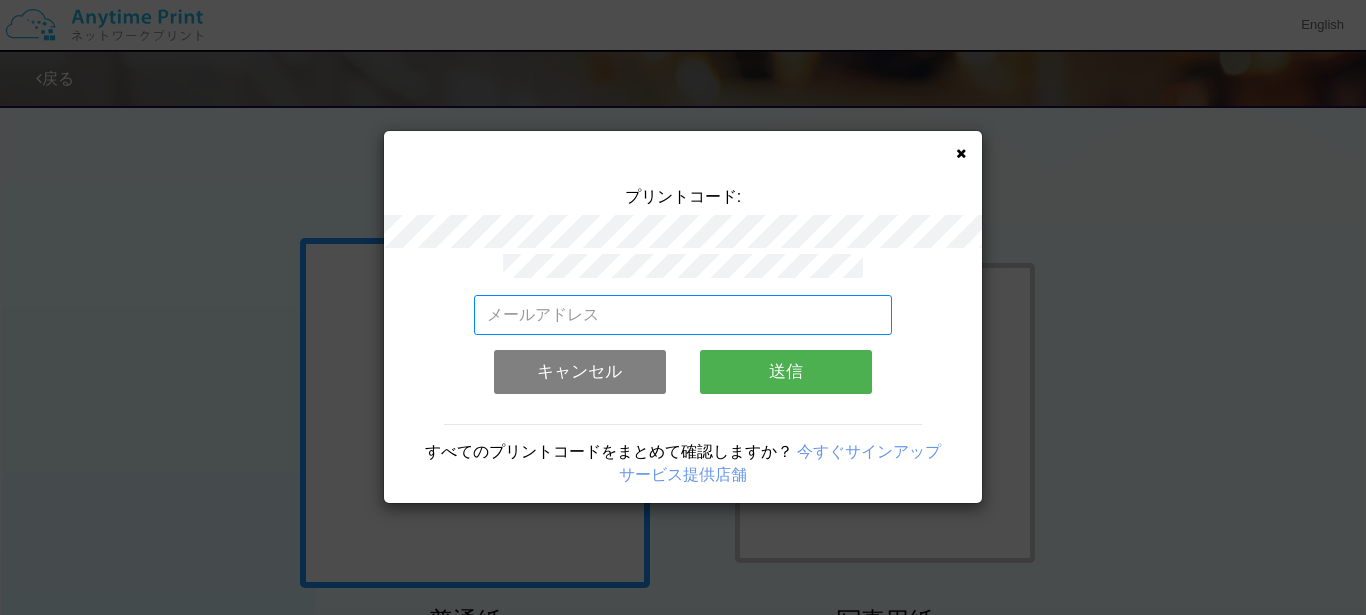 click at bounding box center [683, 315] 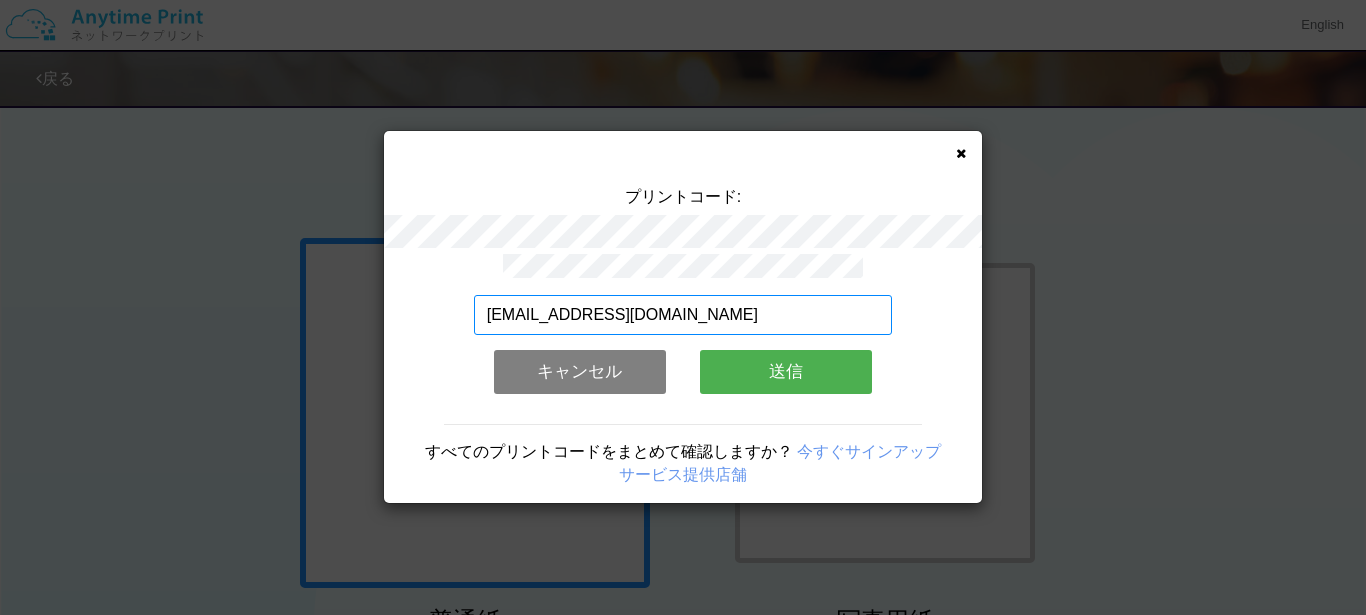 type on "[EMAIL_ADDRESS][DOMAIN_NAME]" 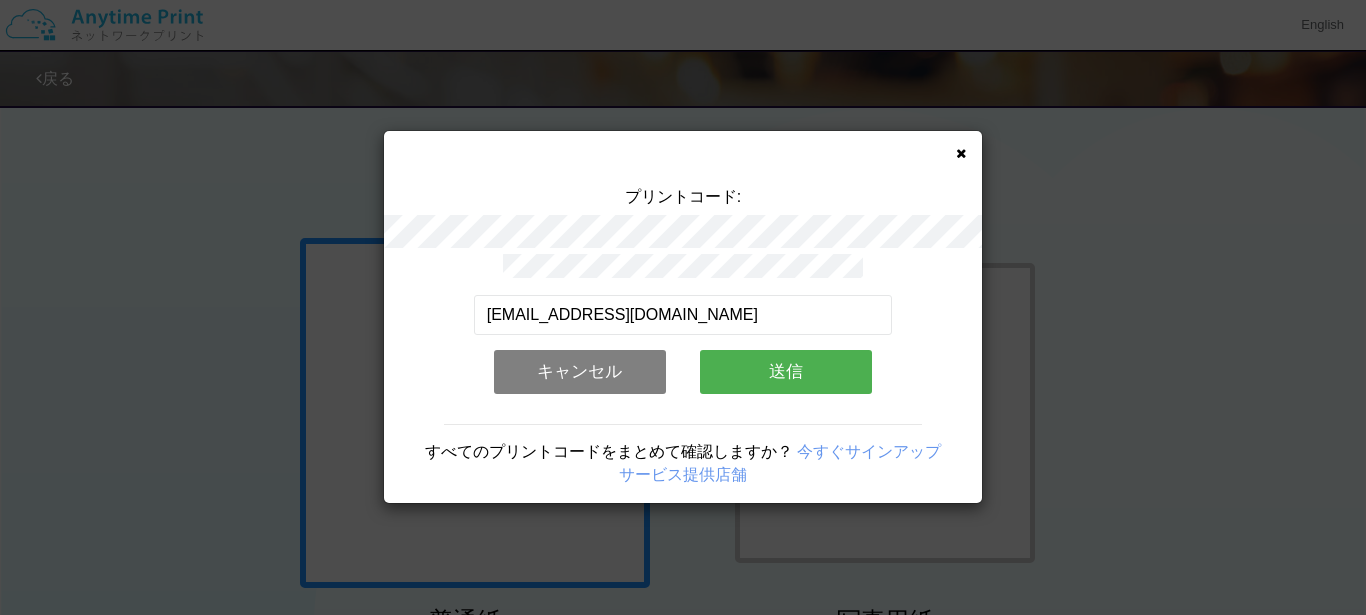 click on "送信" at bounding box center (786, 372) 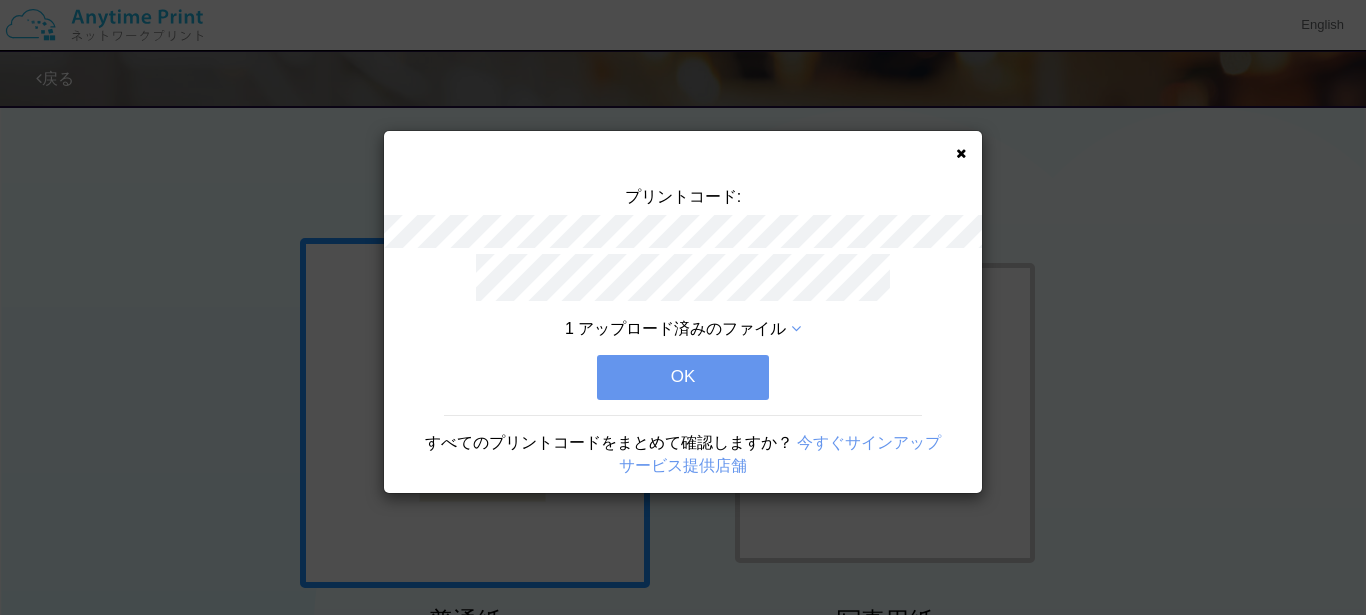 click on "OK" at bounding box center [683, 377] 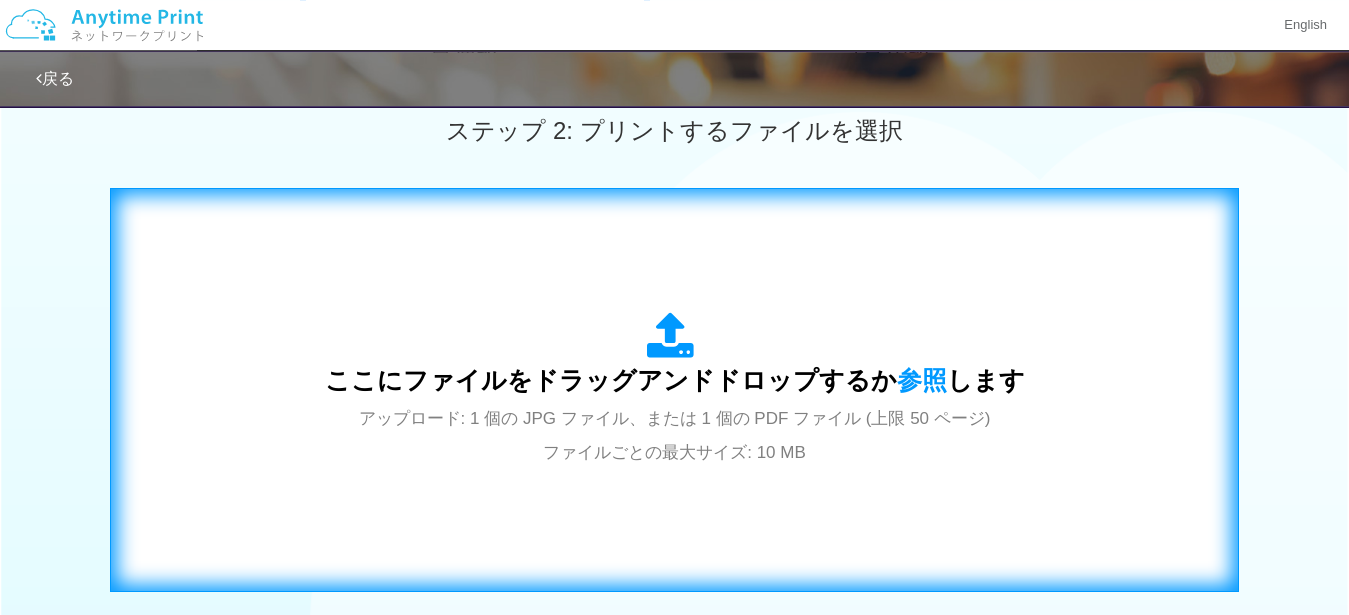 scroll, scrollTop: 576, scrollLeft: 0, axis: vertical 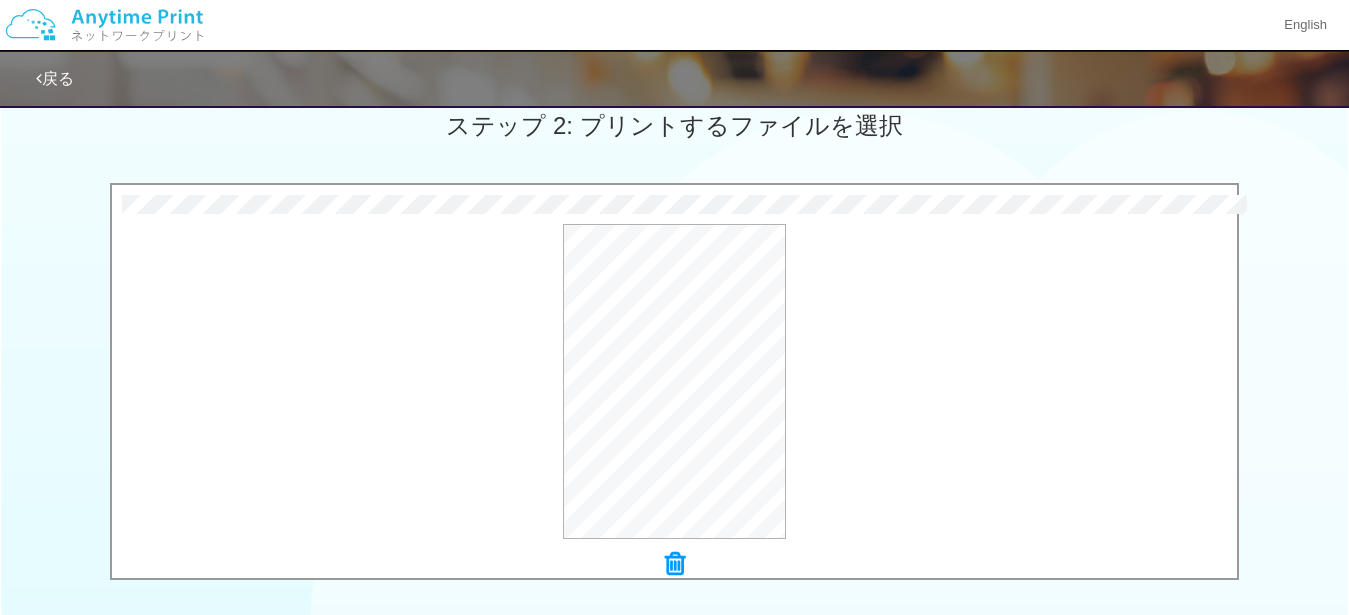 click on "0.1  MB      ルート⑤.pdf                         Check                                                      Error
× ルート⑤.pdf
プレビュー" at bounding box center (674, 387) 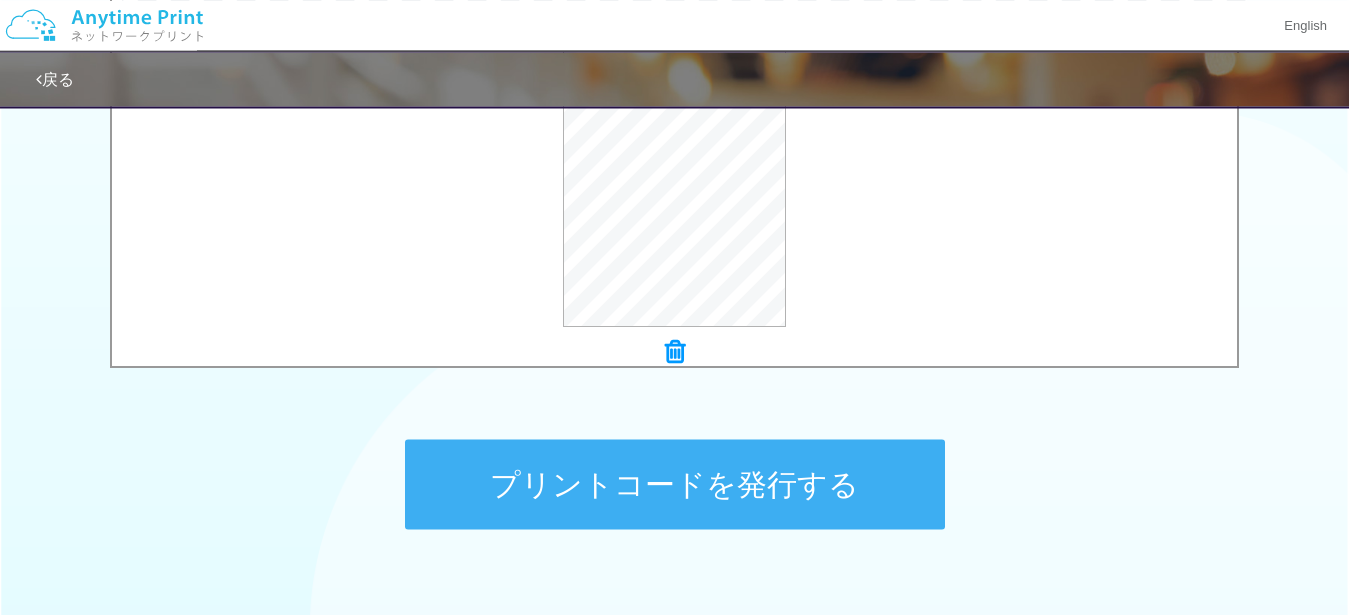 scroll, scrollTop: 906, scrollLeft: 0, axis: vertical 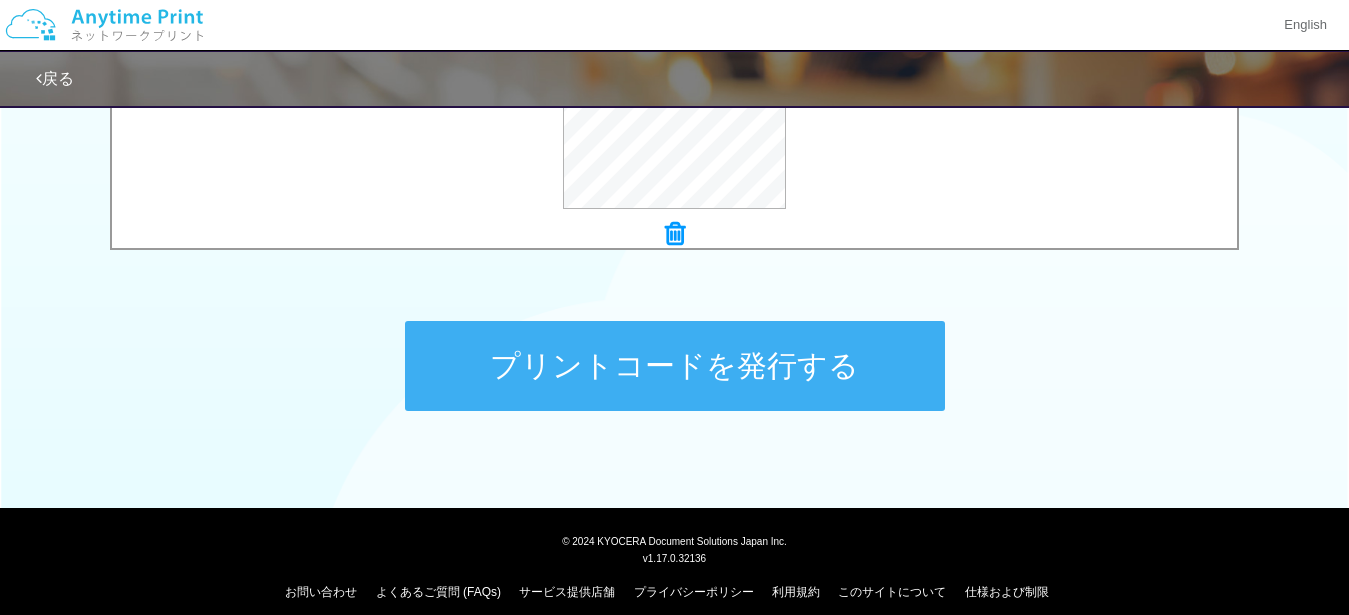click on "プリントコードを発行する" at bounding box center (675, 366) 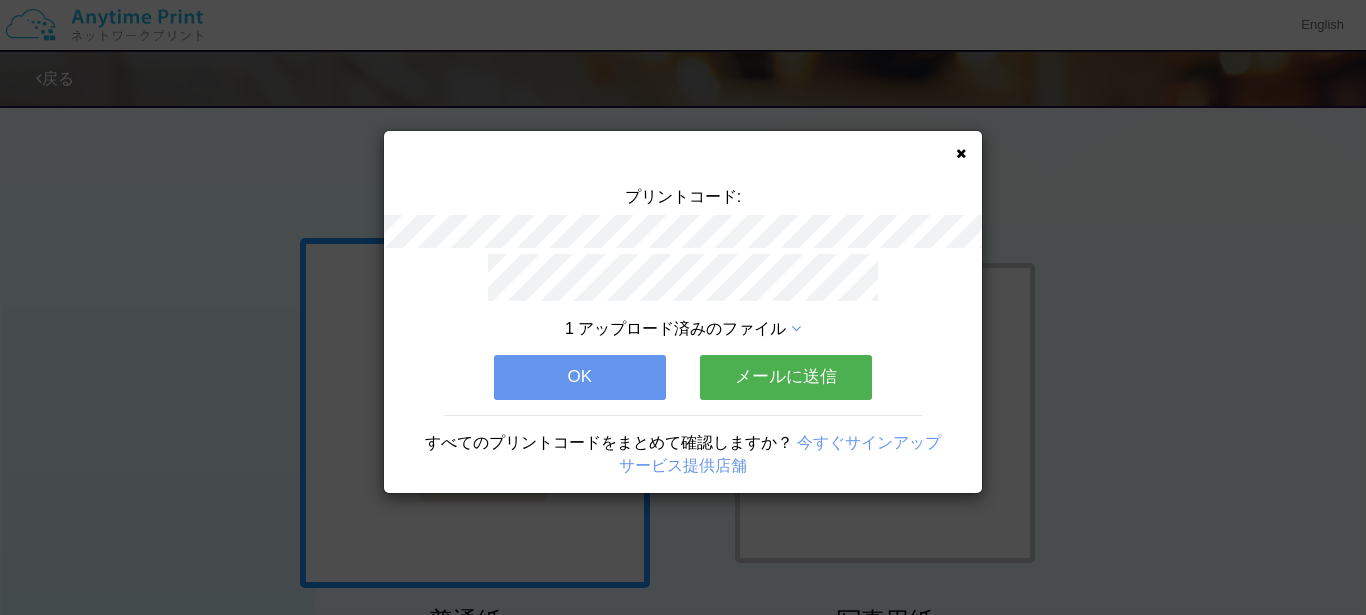 click on "メールに送信" at bounding box center (786, 377) 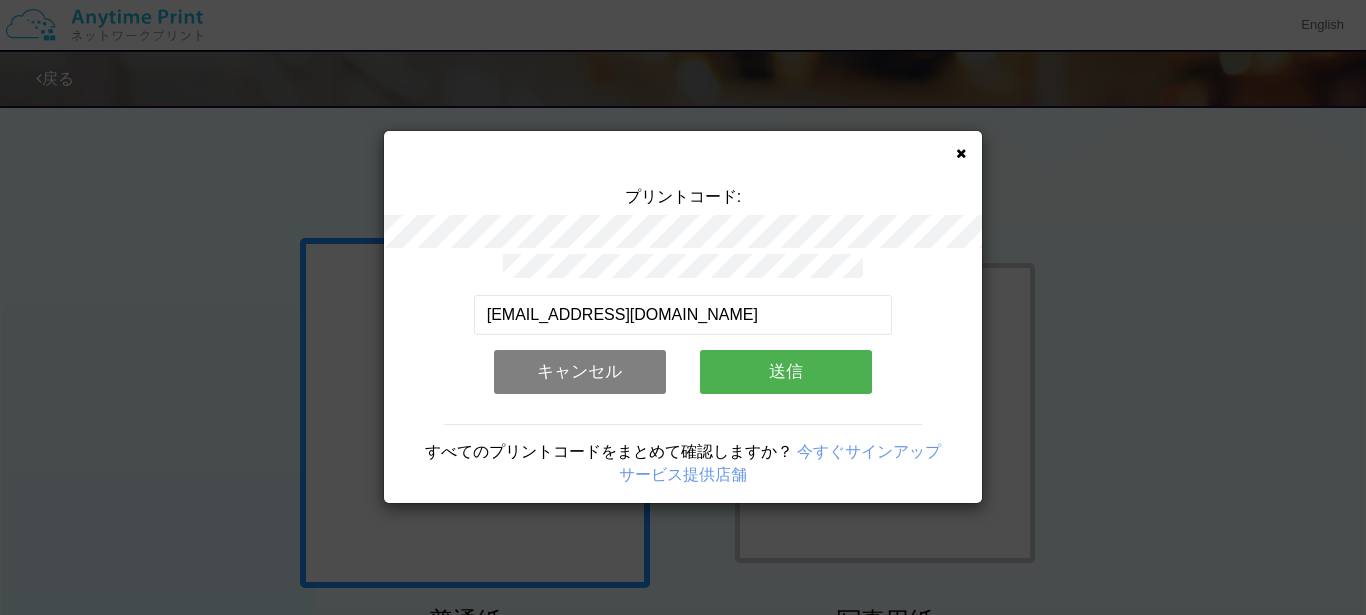 click on "送信" at bounding box center (786, 372) 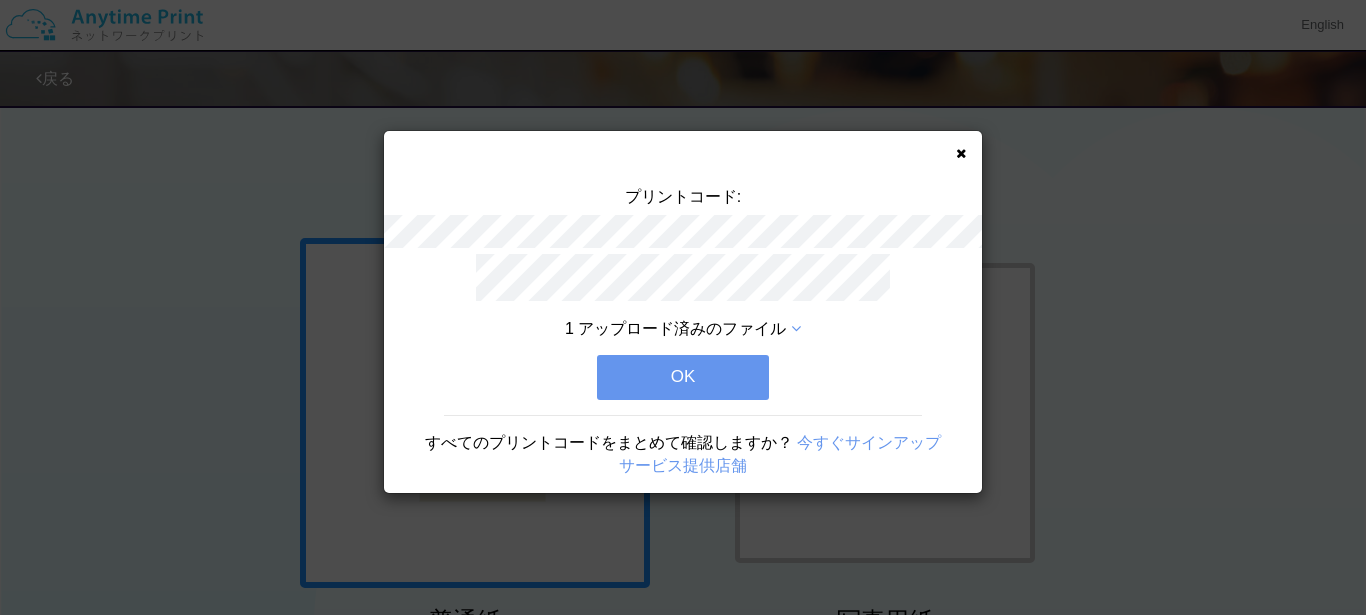 click on "OK" at bounding box center [683, 377] 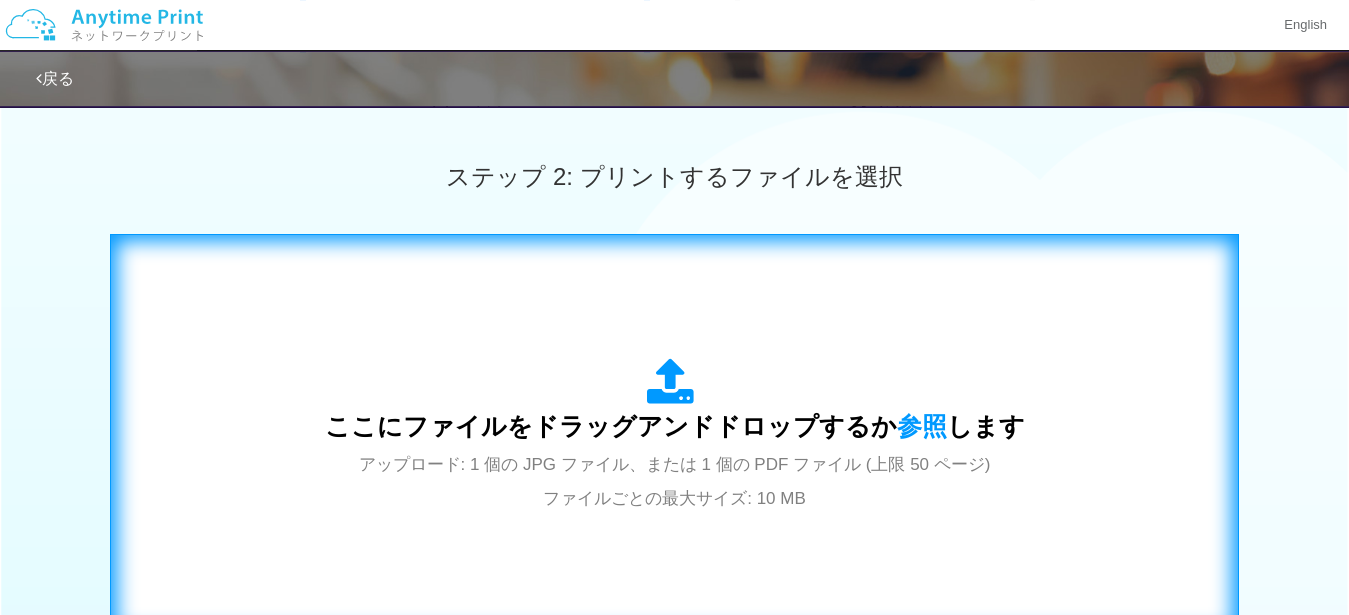 scroll, scrollTop: 576, scrollLeft: 0, axis: vertical 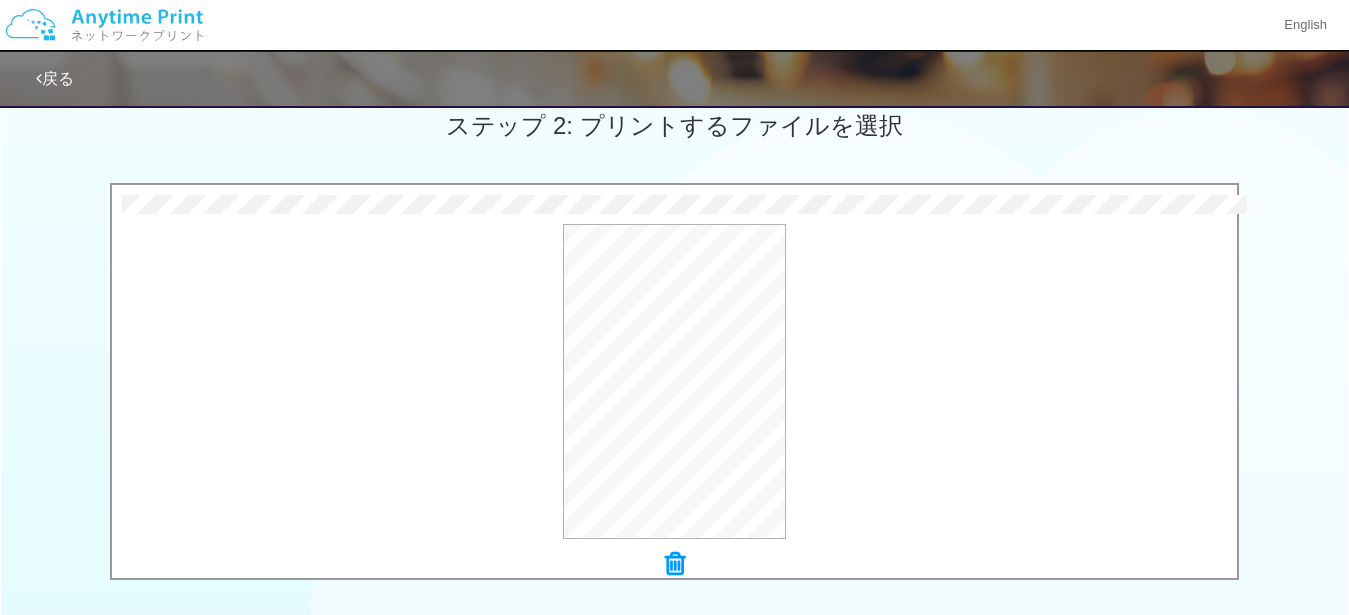 click on "0.1  MB      ルート⑥.pdf                         Check                                                      Error
× ルート⑥.pdf
プレビュー" at bounding box center (674, 387) 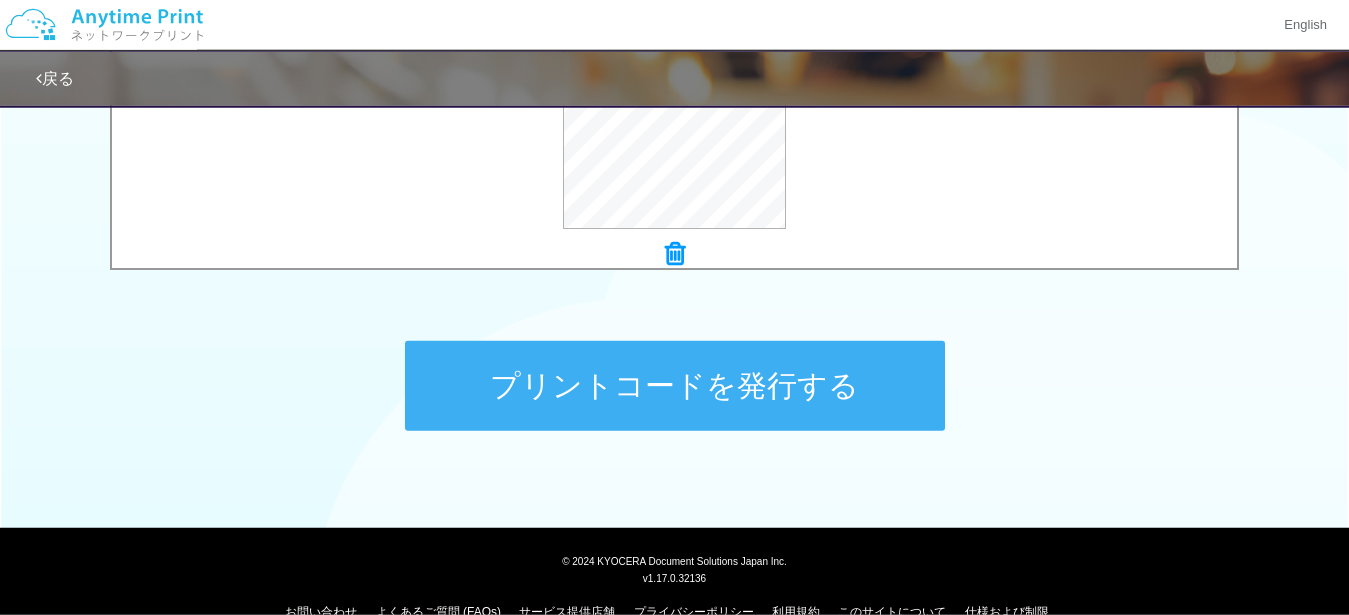 scroll, scrollTop: 906, scrollLeft: 0, axis: vertical 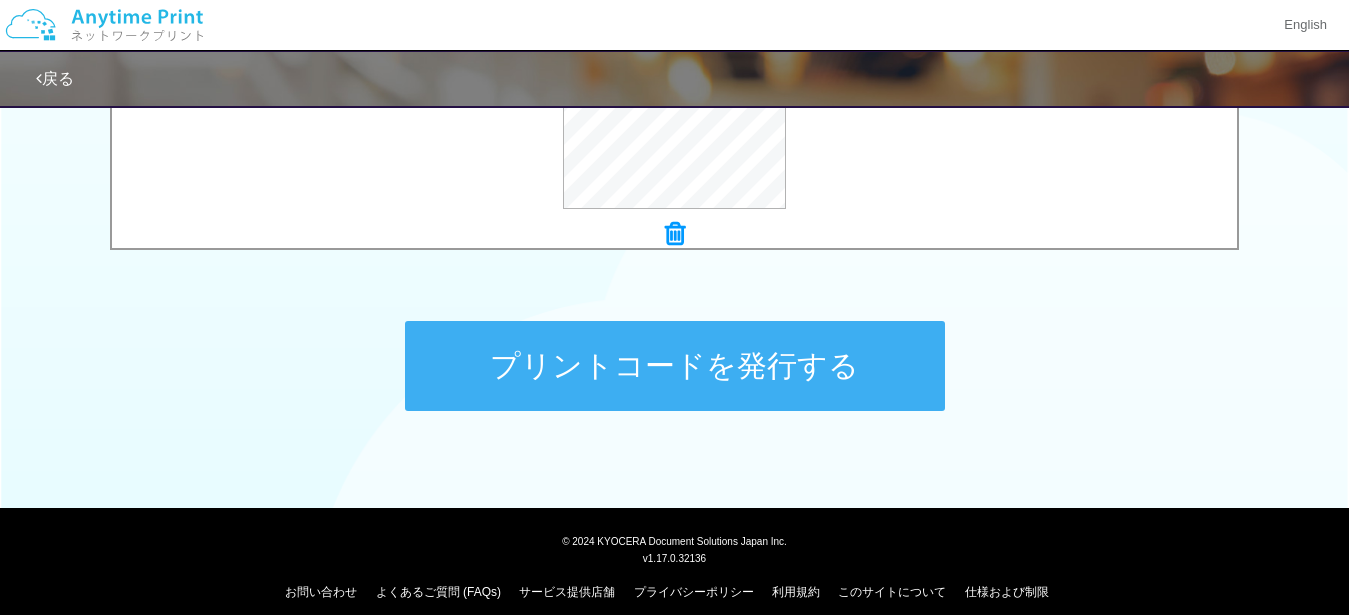 click on "プリントコードを発行する" at bounding box center (675, 366) 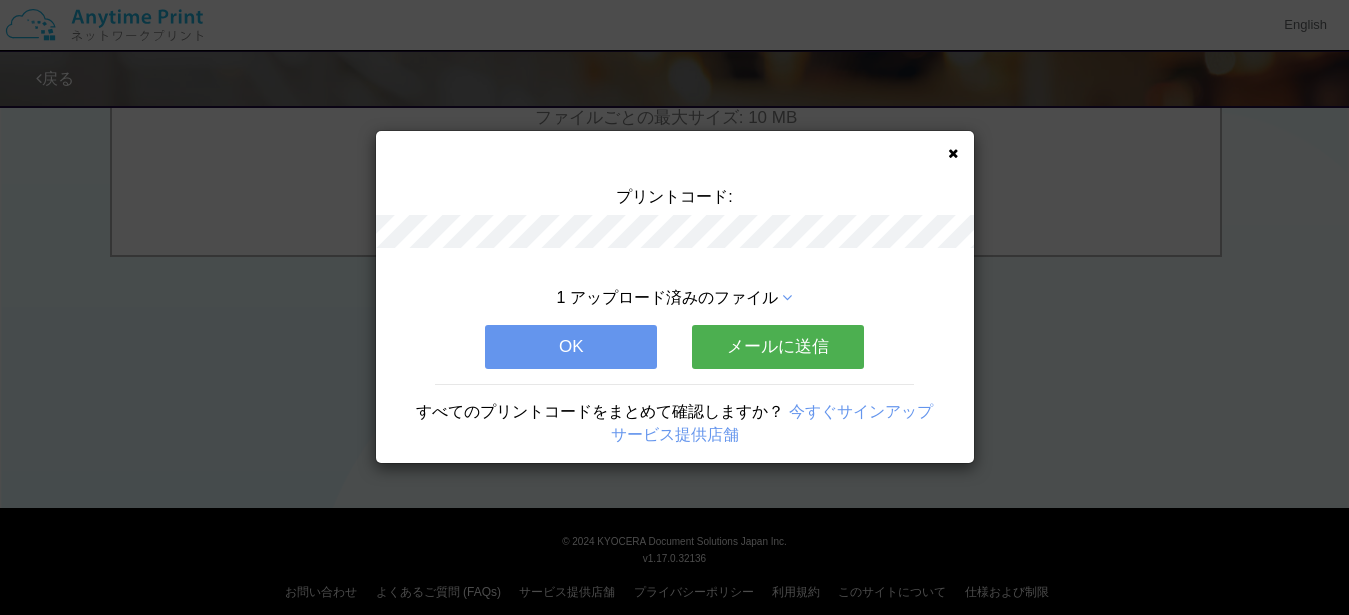 scroll, scrollTop: 0, scrollLeft: 0, axis: both 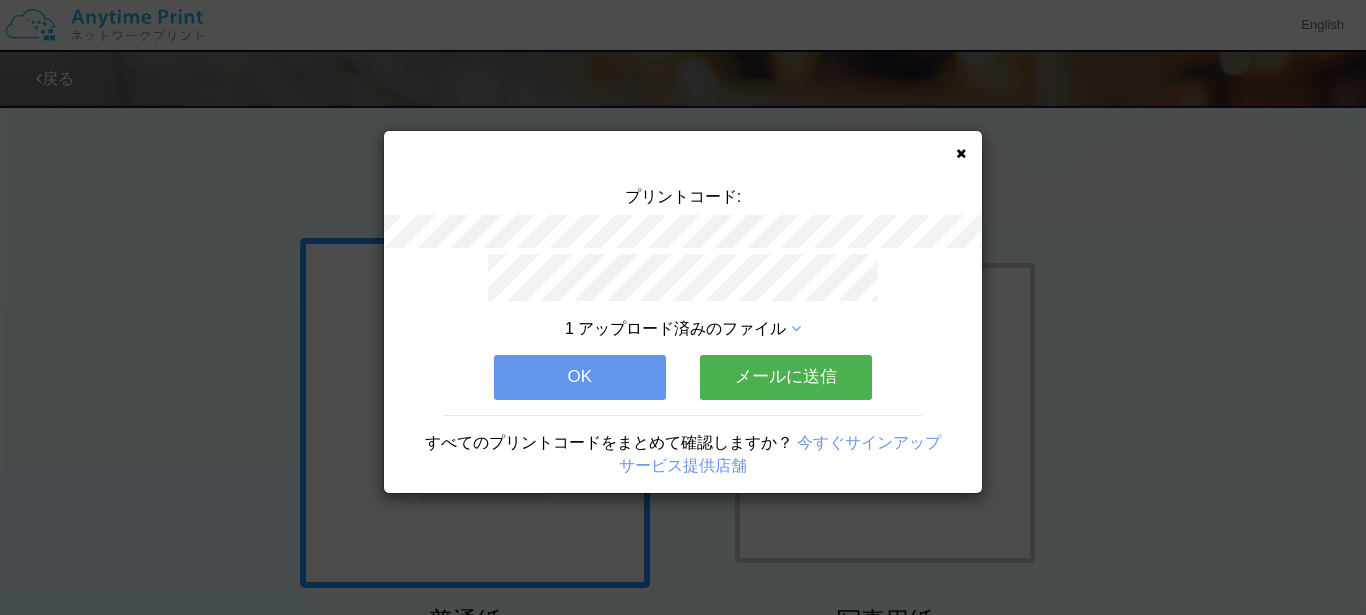 click on "メールに送信" at bounding box center (786, 377) 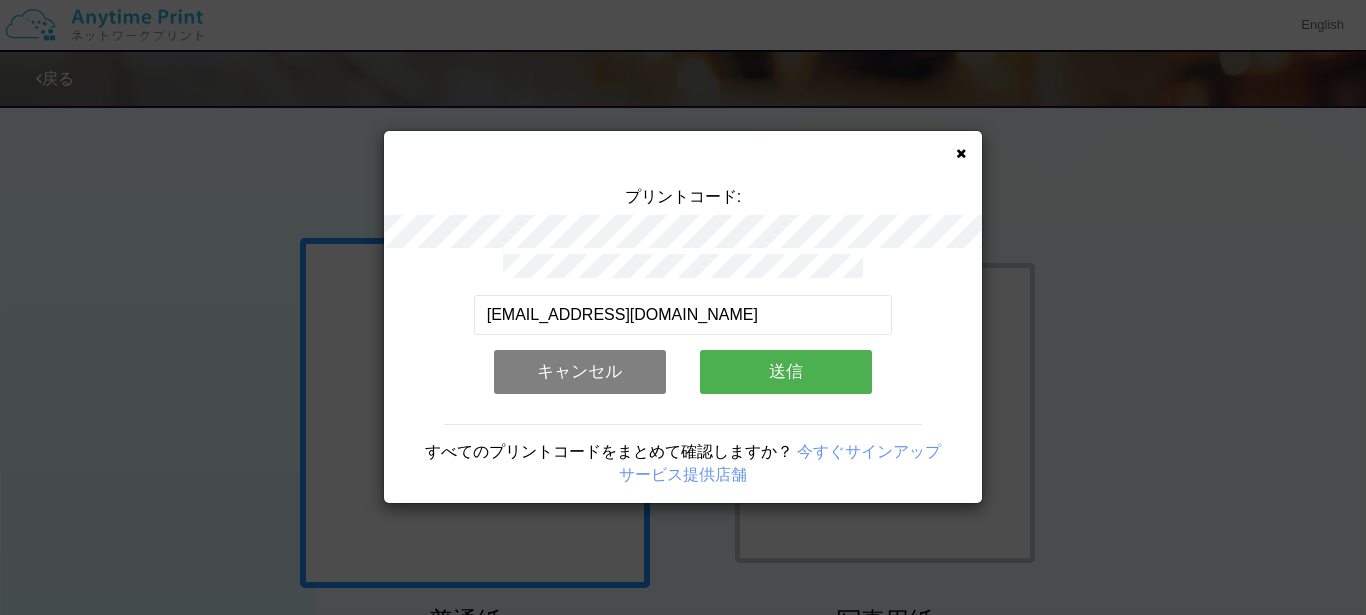 click on "送信" at bounding box center [786, 372] 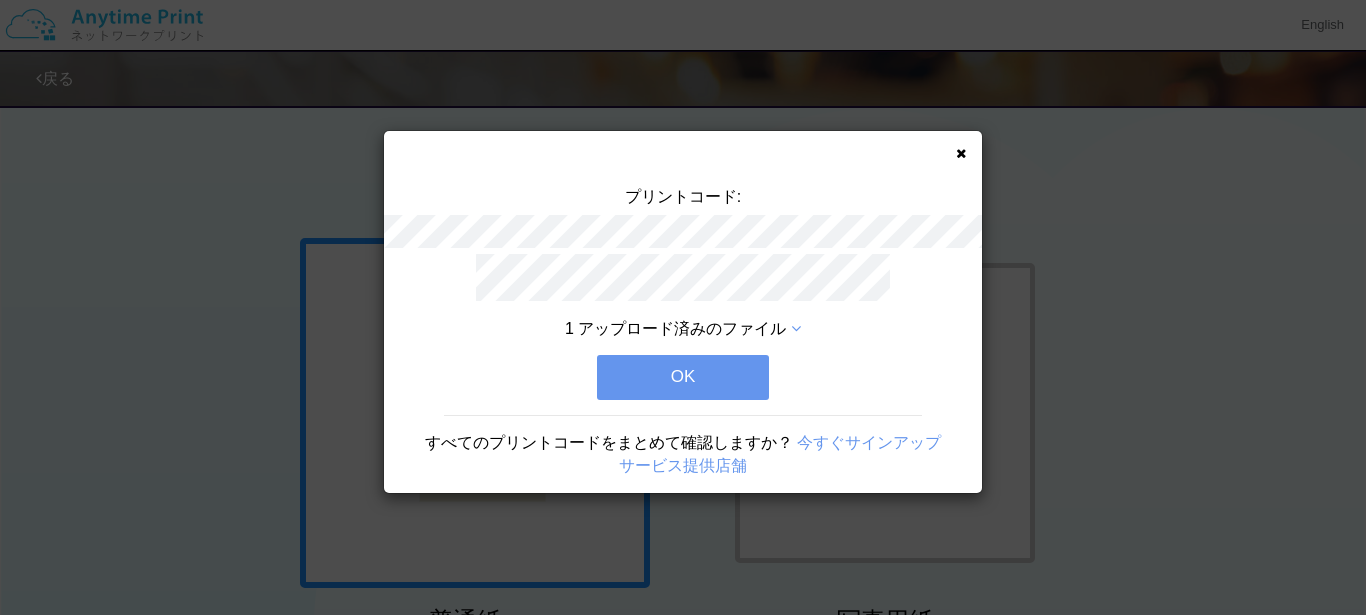 click on "OK" at bounding box center [683, 377] 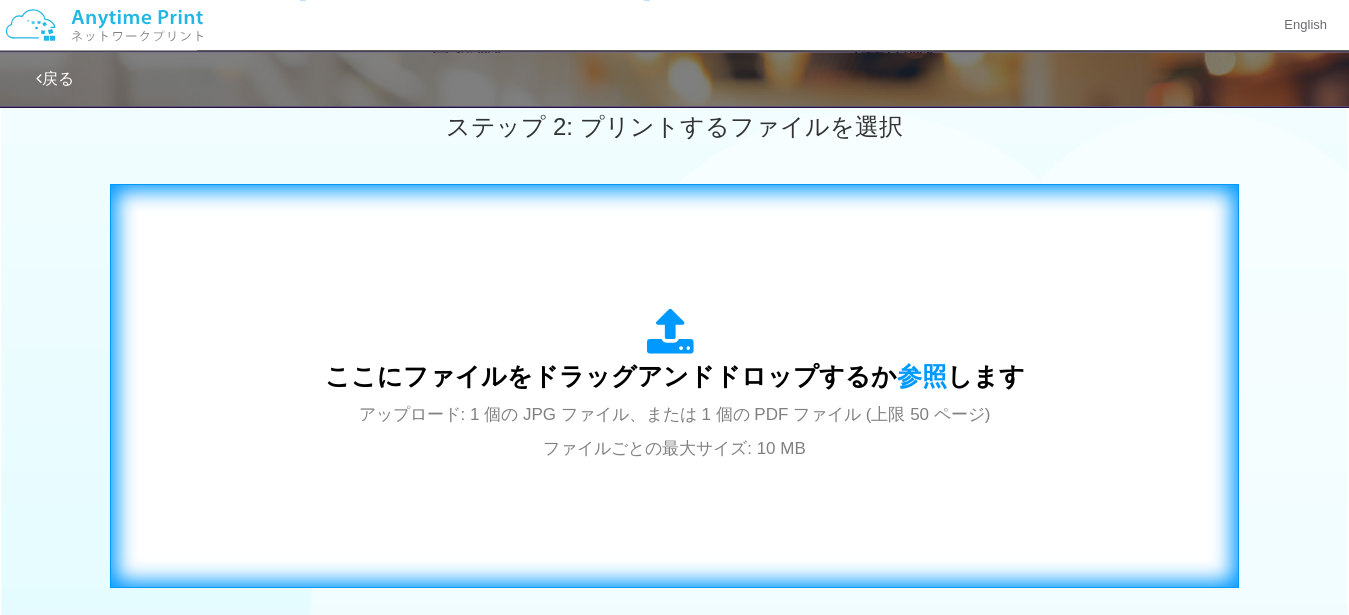 scroll, scrollTop: 576, scrollLeft: 0, axis: vertical 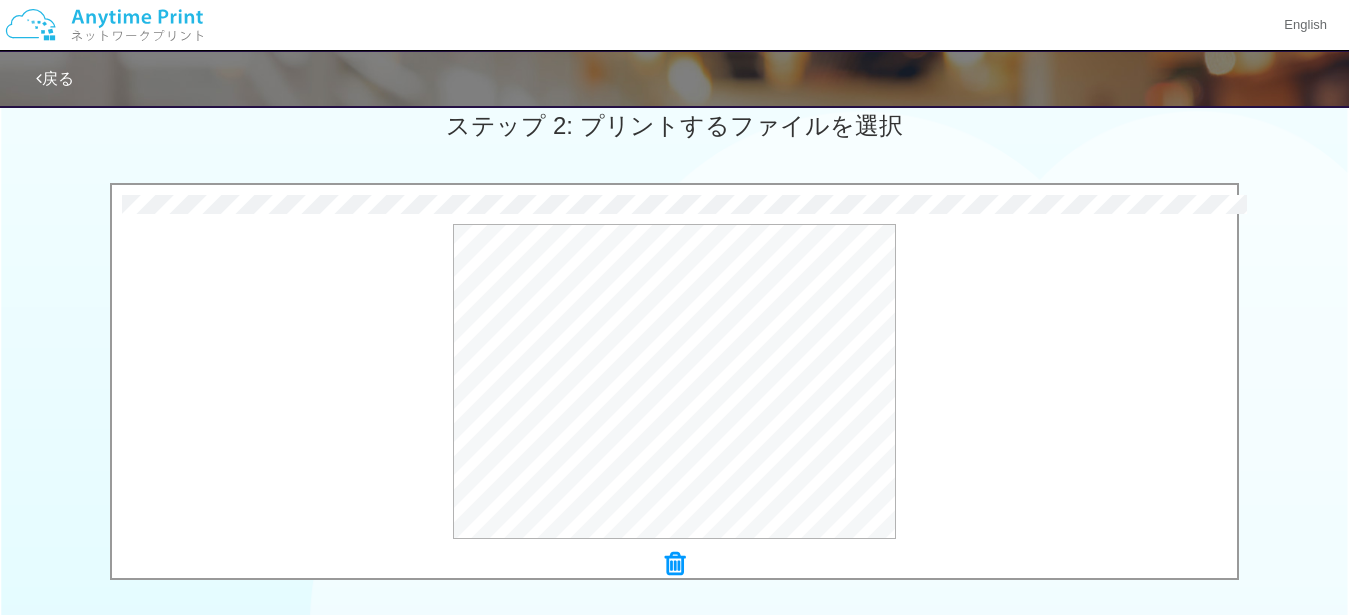 click on "0.1  MB      ルート⑦.pdf                         Check                                                      Error
× ルート⑦.pdf
プレビュー" at bounding box center (674, 387) 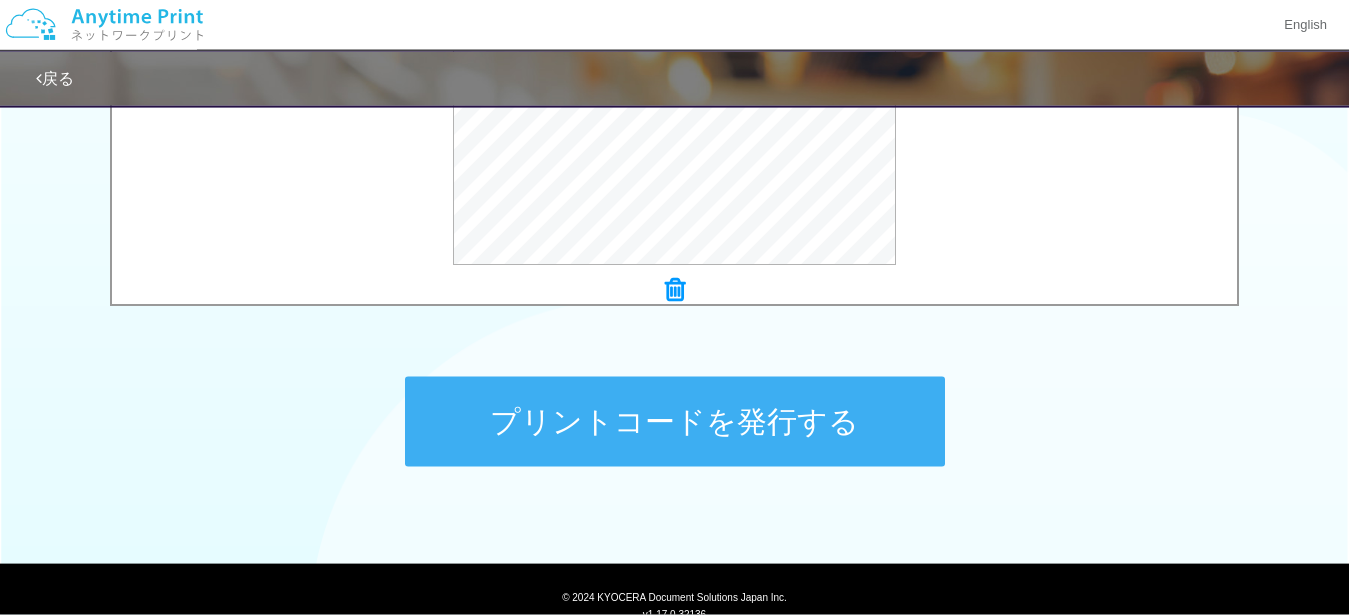 scroll, scrollTop: 864, scrollLeft: 0, axis: vertical 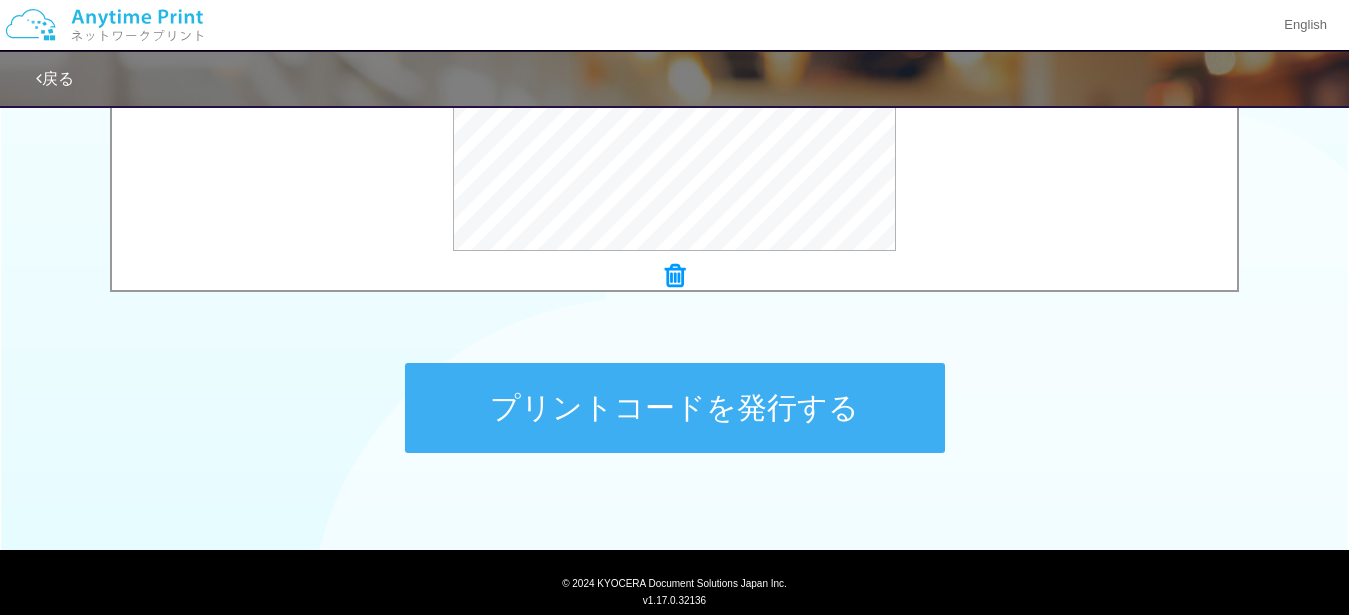 click on "プリントコードを発行する" at bounding box center [675, 408] 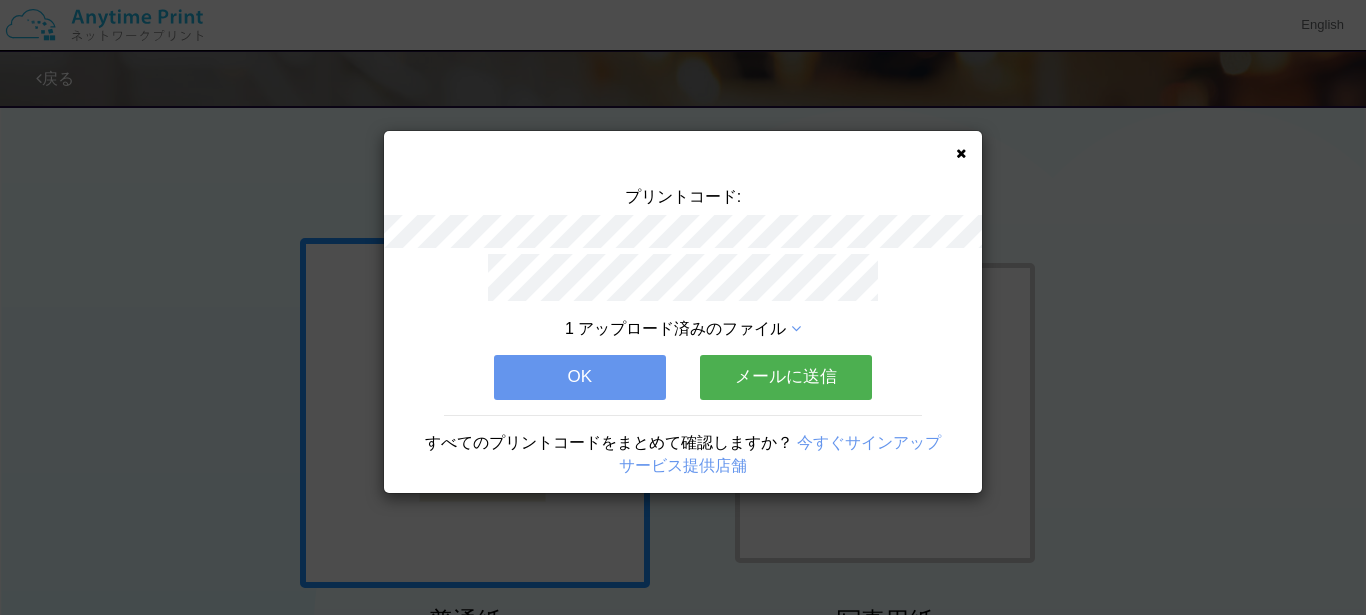 click on "メールに送信" at bounding box center (786, 377) 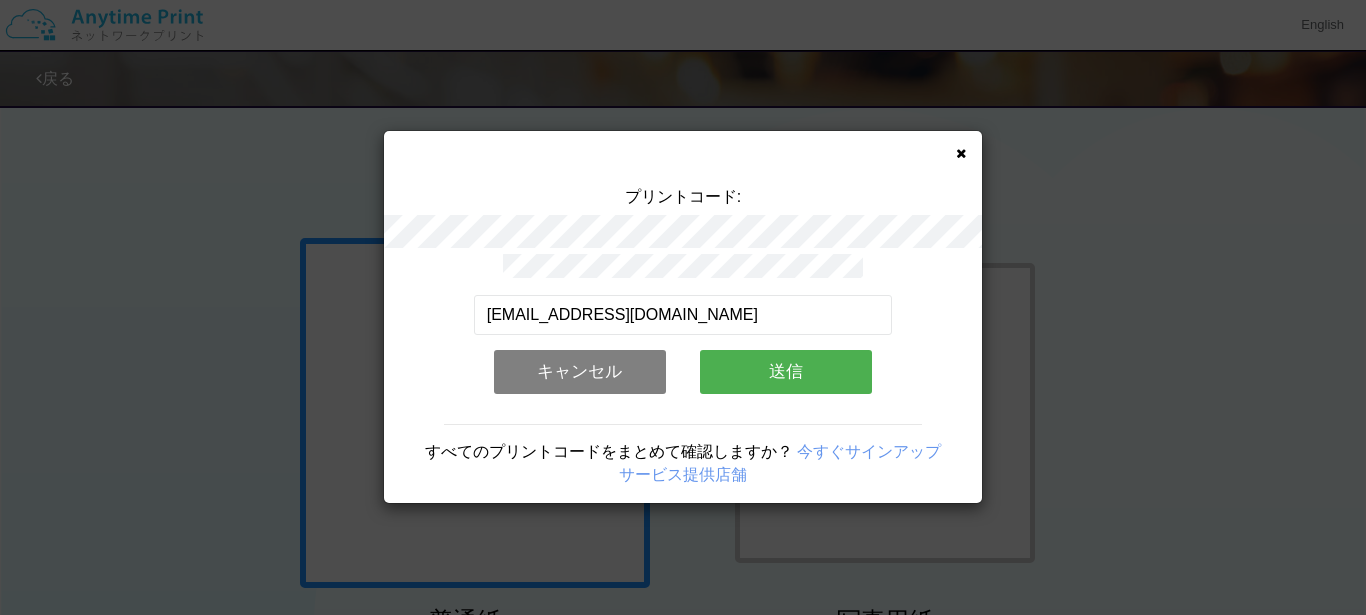 click on "送信" at bounding box center (786, 372) 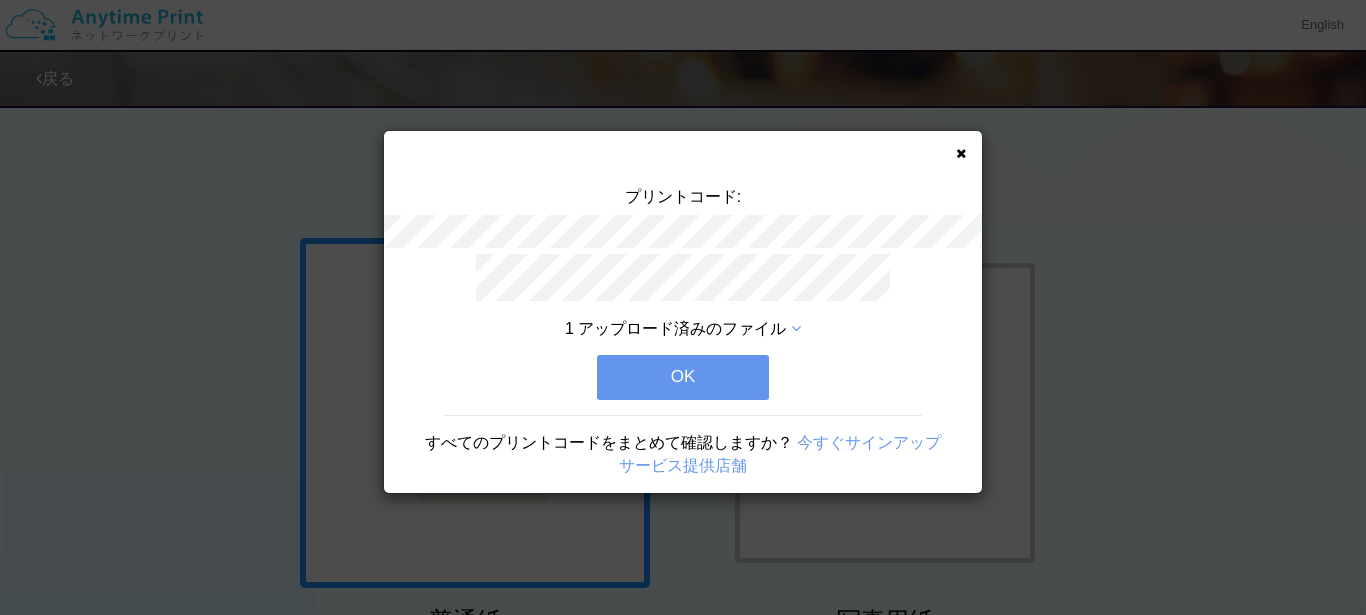 click on "OK" at bounding box center (683, 377) 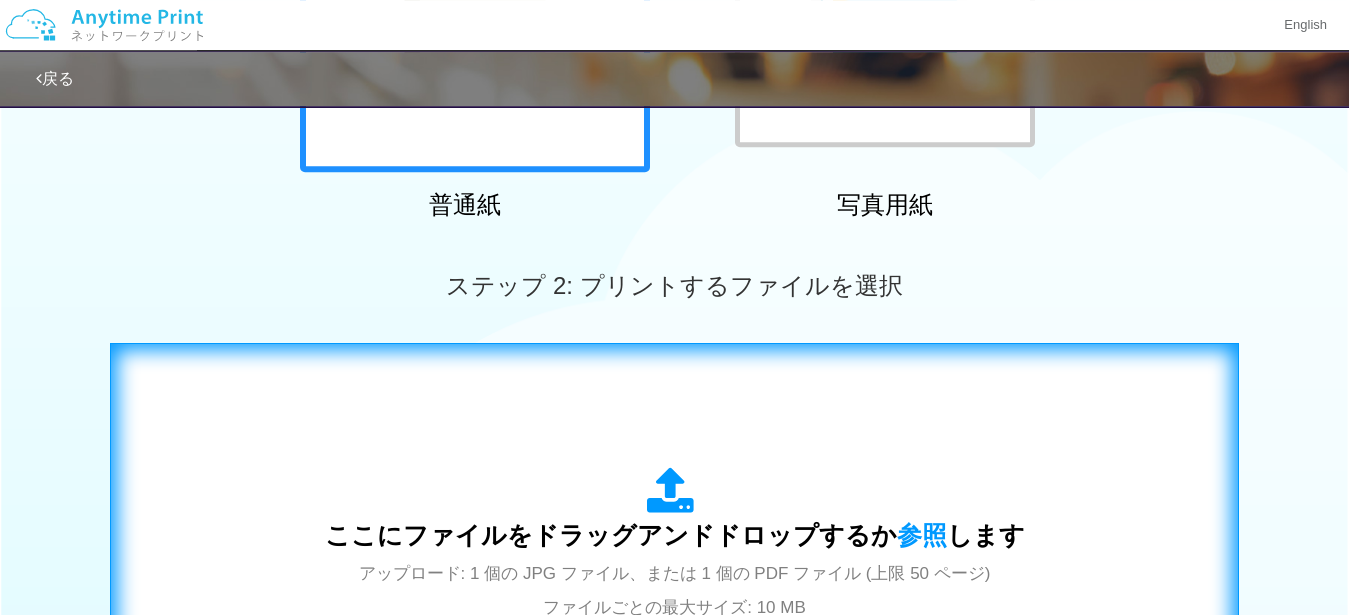 scroll, scrollTop: 576, scrollLeft: 0, axis: vertical 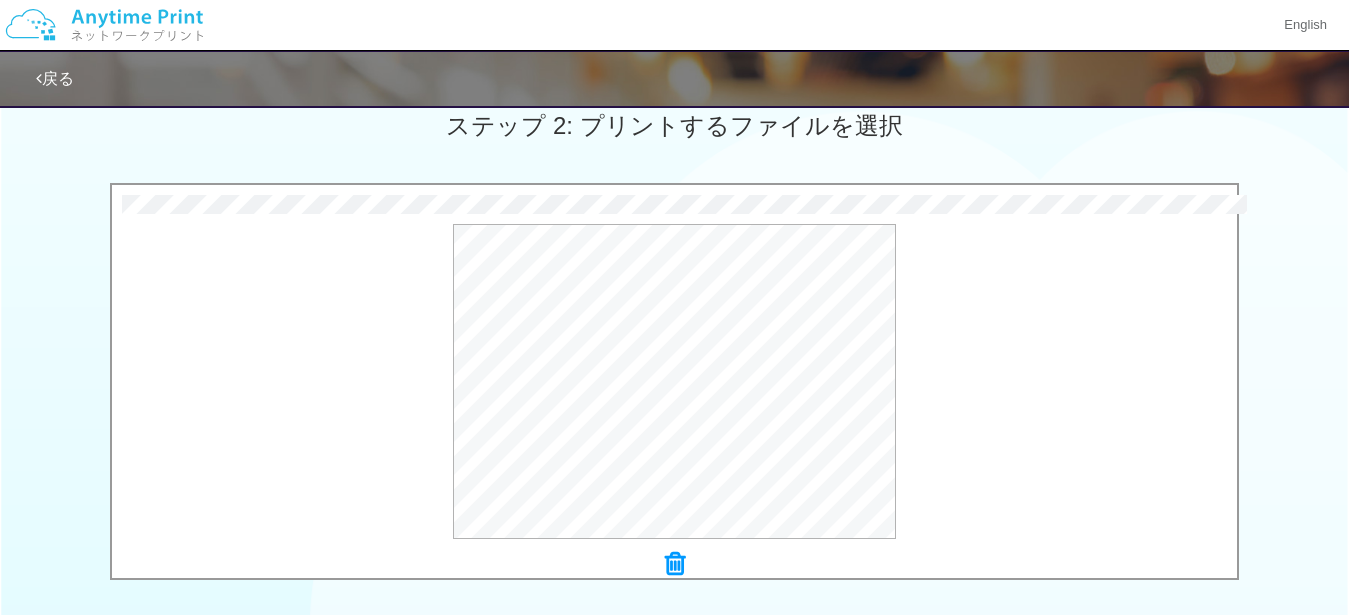 click on "0.2  MB      ルート⑧.pdf                         Check                                                      Error
× ルート⑧.pdf
プレビュー" at bounding box center [674, 387] 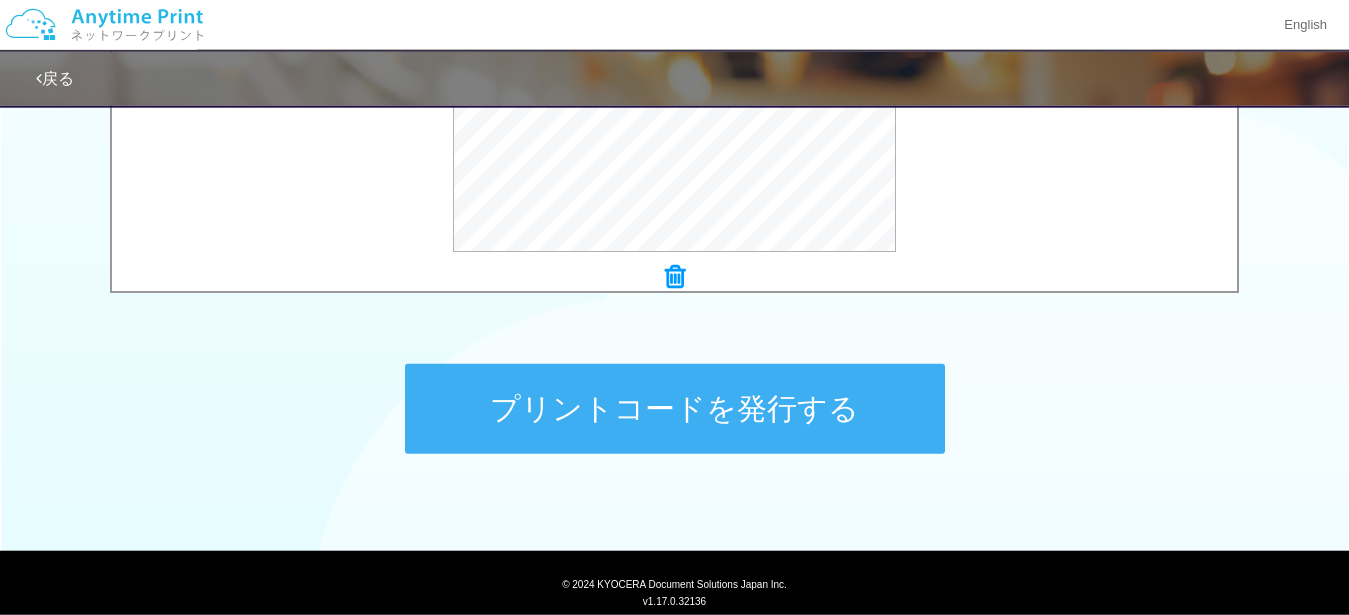 scroll, scrollTop: 864, scrollLeft: 0, axis: vertical 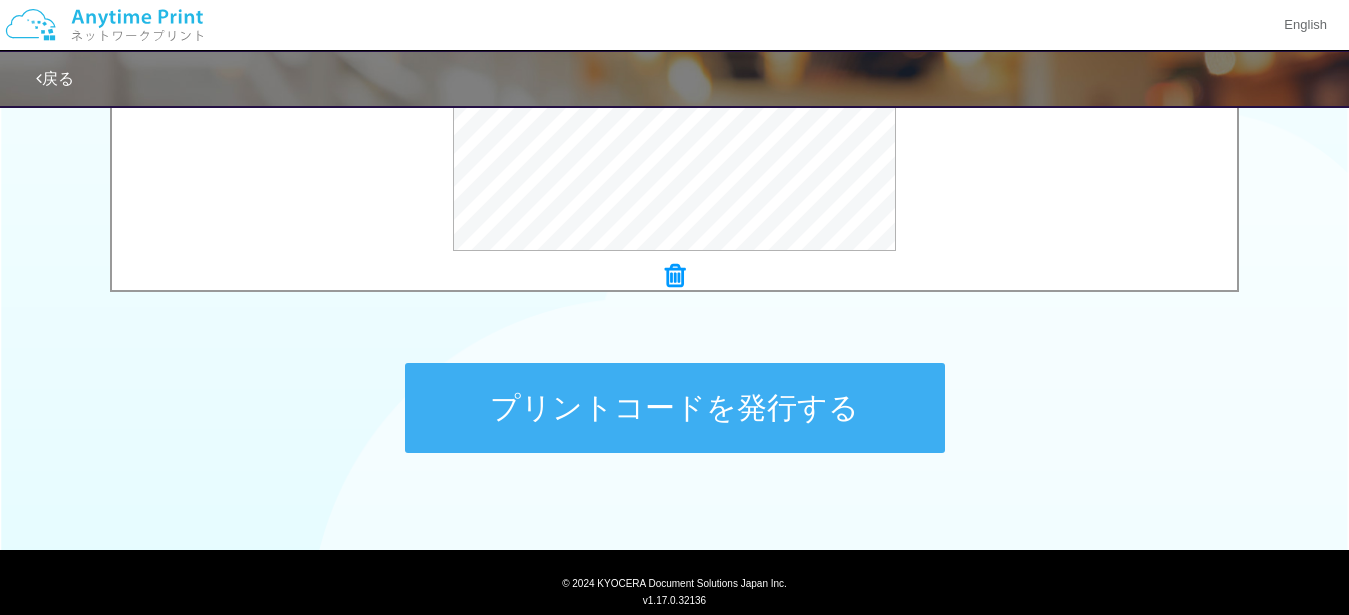 click on "プリントコードを発行する" at bounding box center (675, 408) 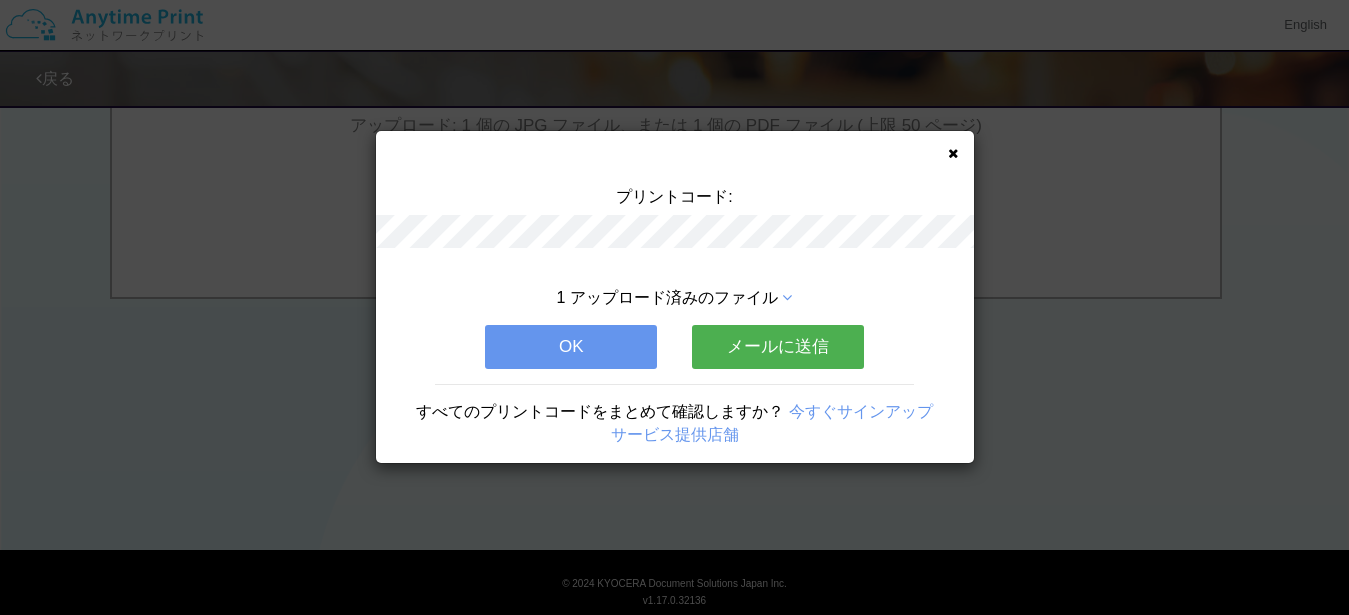 scroll, scrollTop: 0, scrollLeft: 0, axis: both 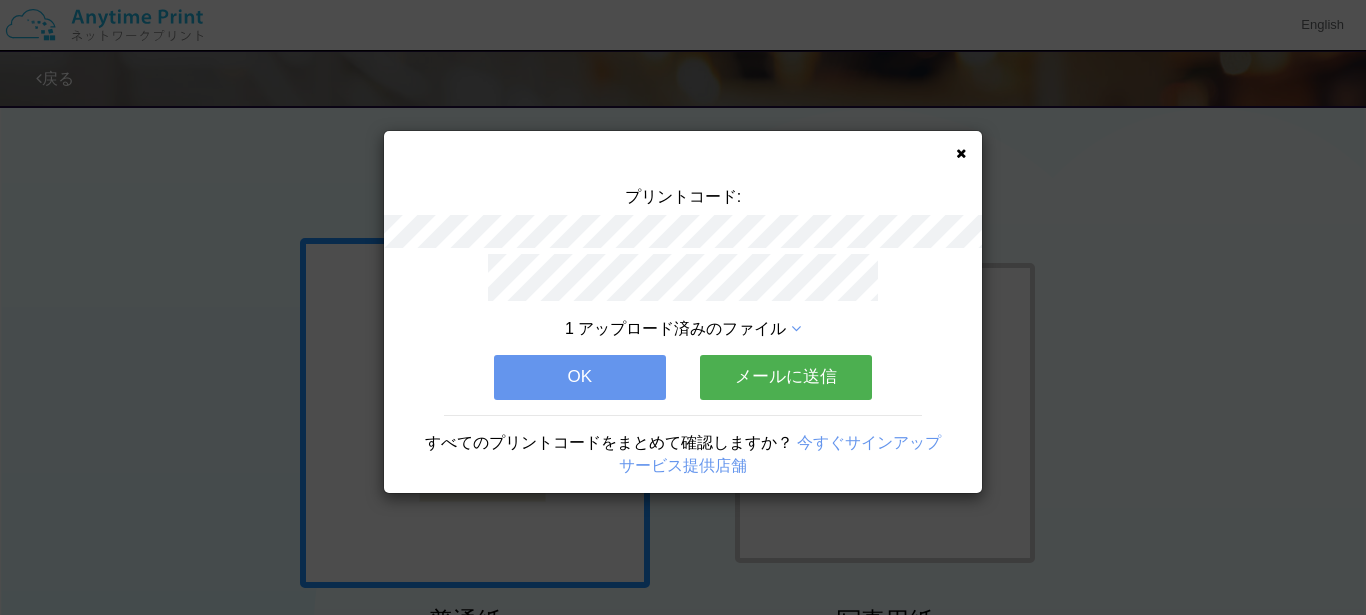 click on "メールに送信" at bounding box center (786, 377) 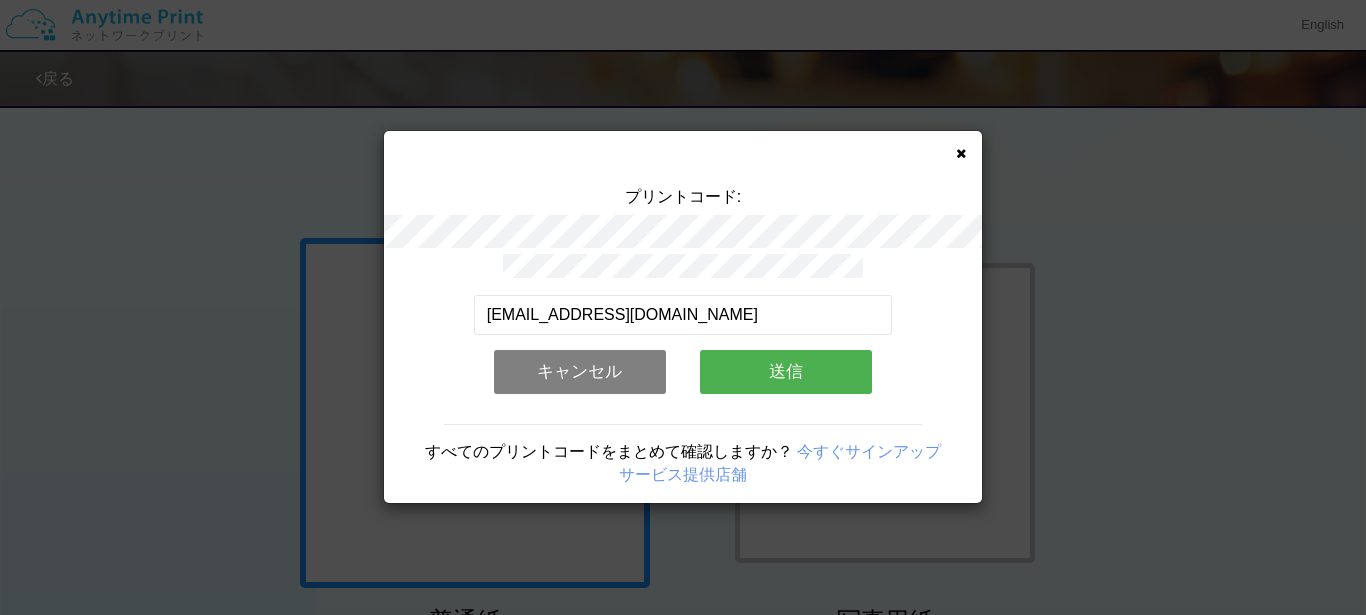 click on "送信" at bounding box center [786, 372] 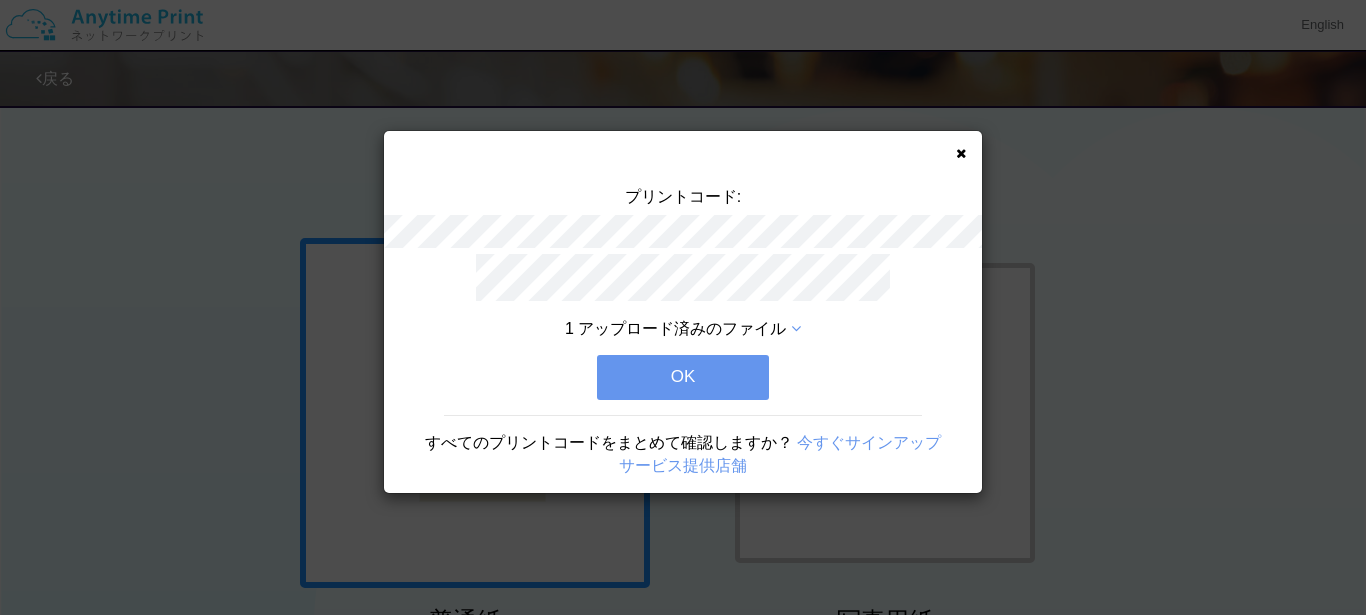 click on "OK" at bounding box center (683, 377) 